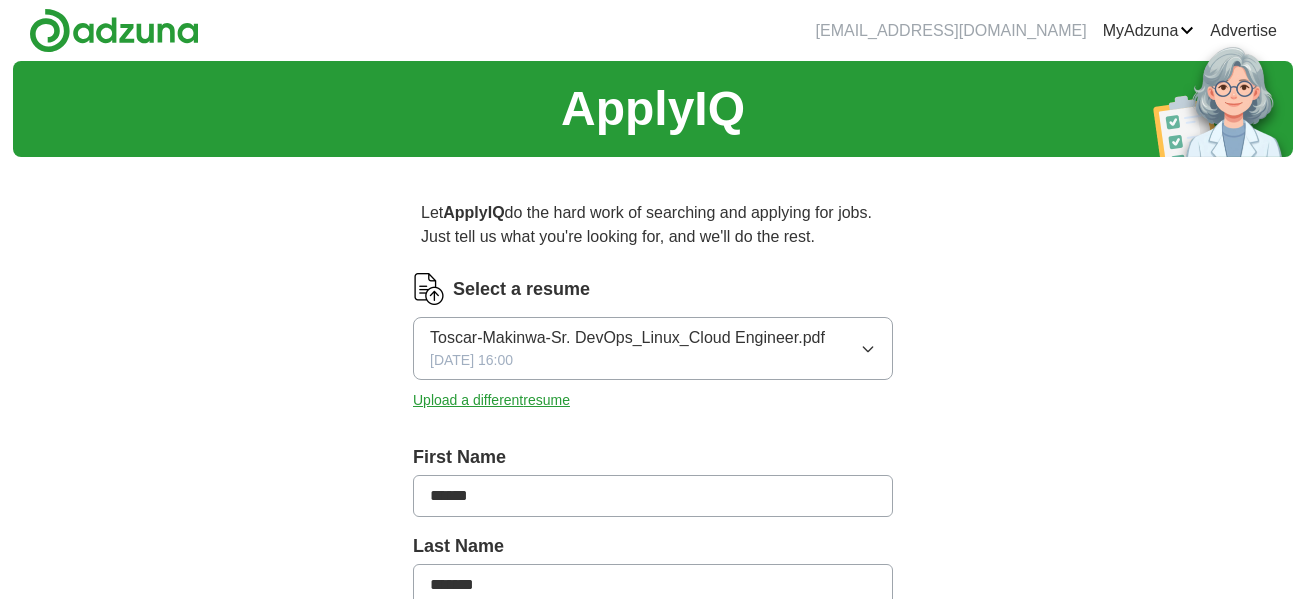 scroll, scrollTop: 0, scrollLeft: 0, axis: both 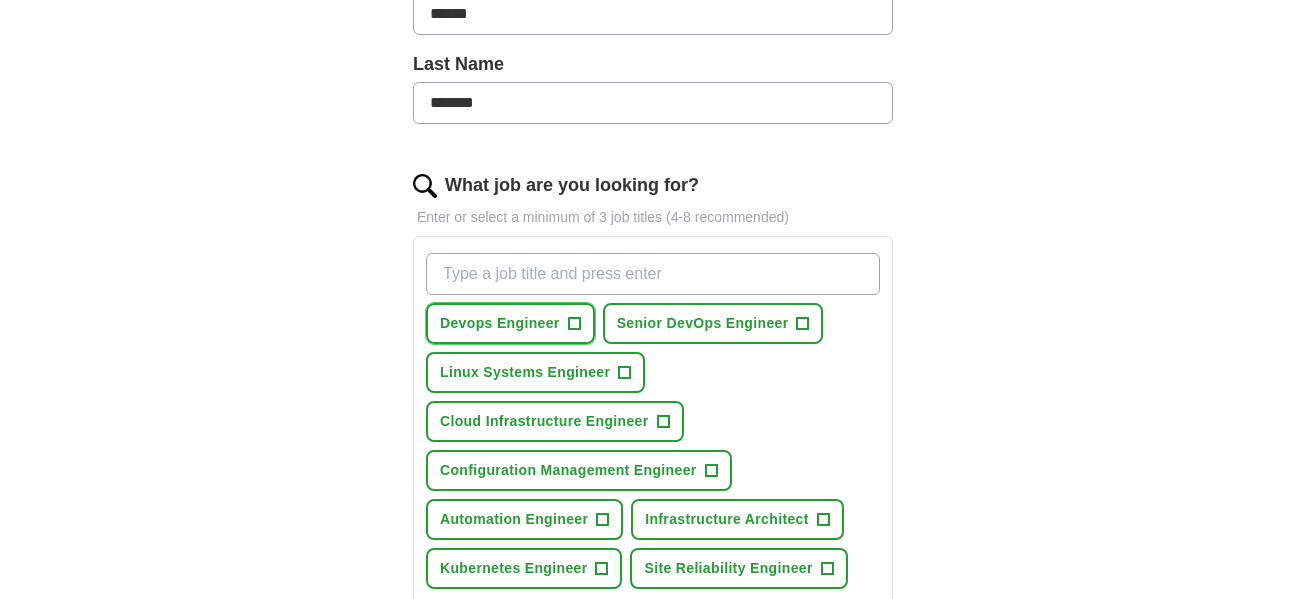 click on "+" at bounding box center [574, 324] 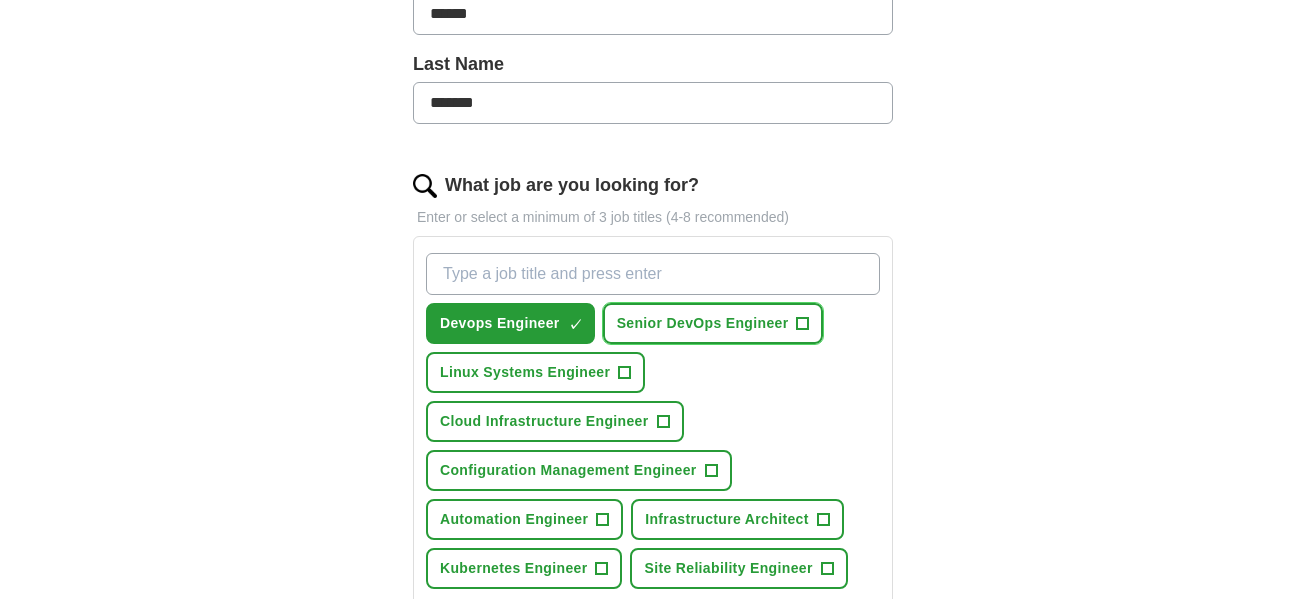 click on "+" at bounding box center (803, 324) 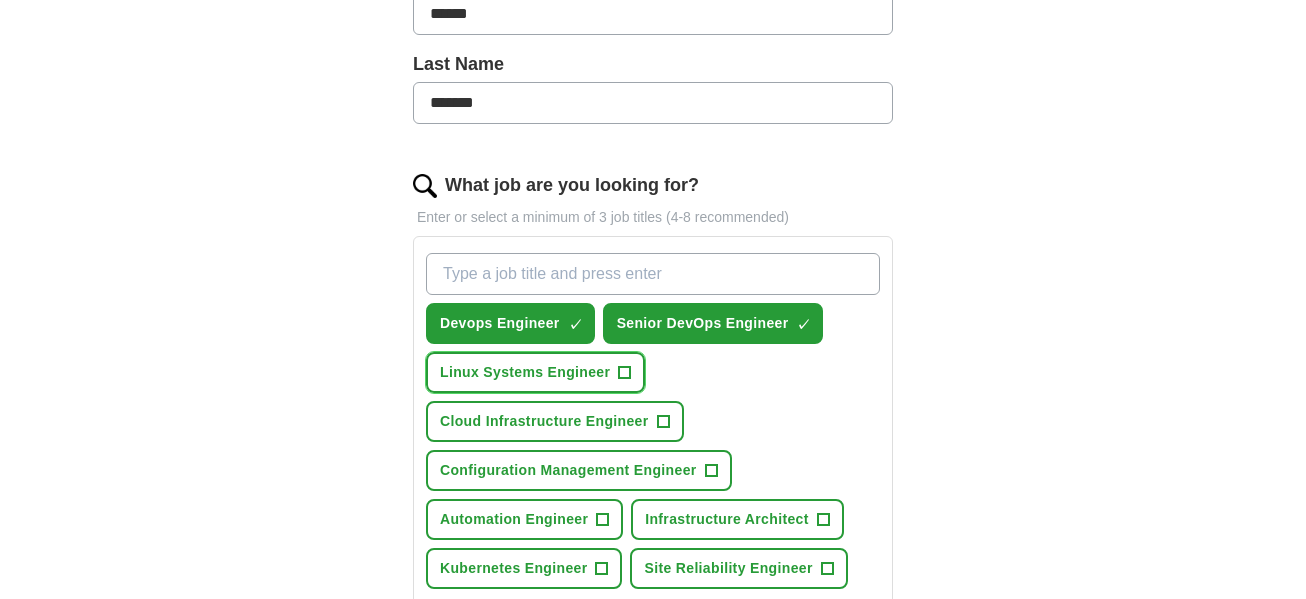 click on "+" at bounding box center [625, 373] 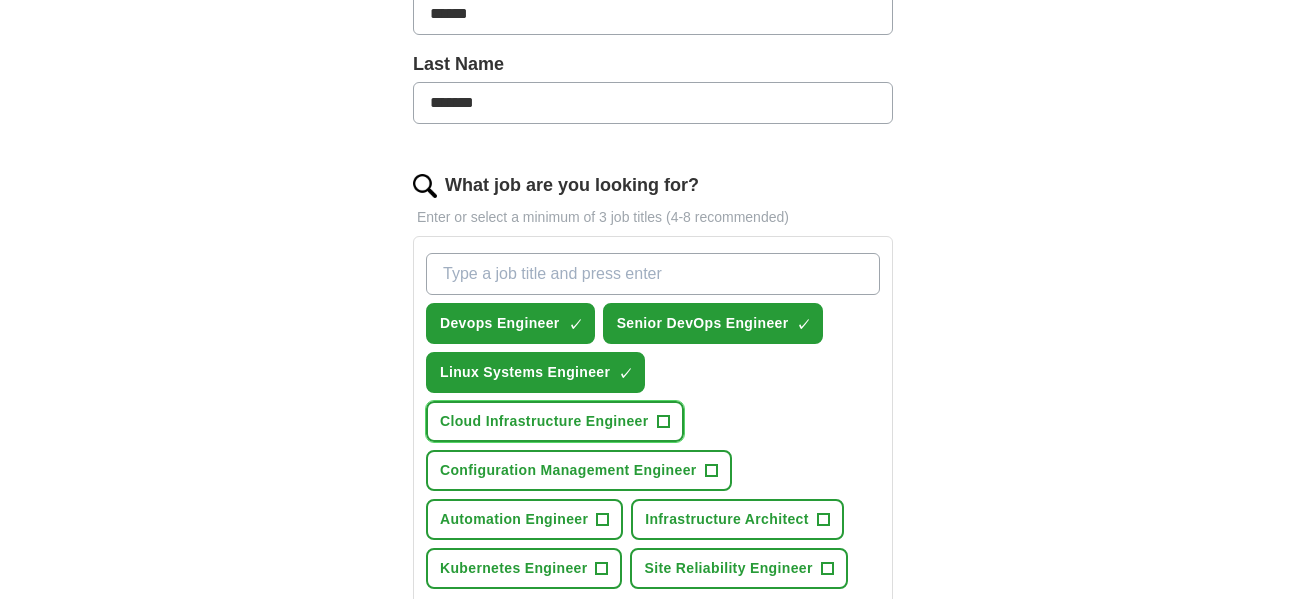 click on "+" at bounding box center [663, 422] 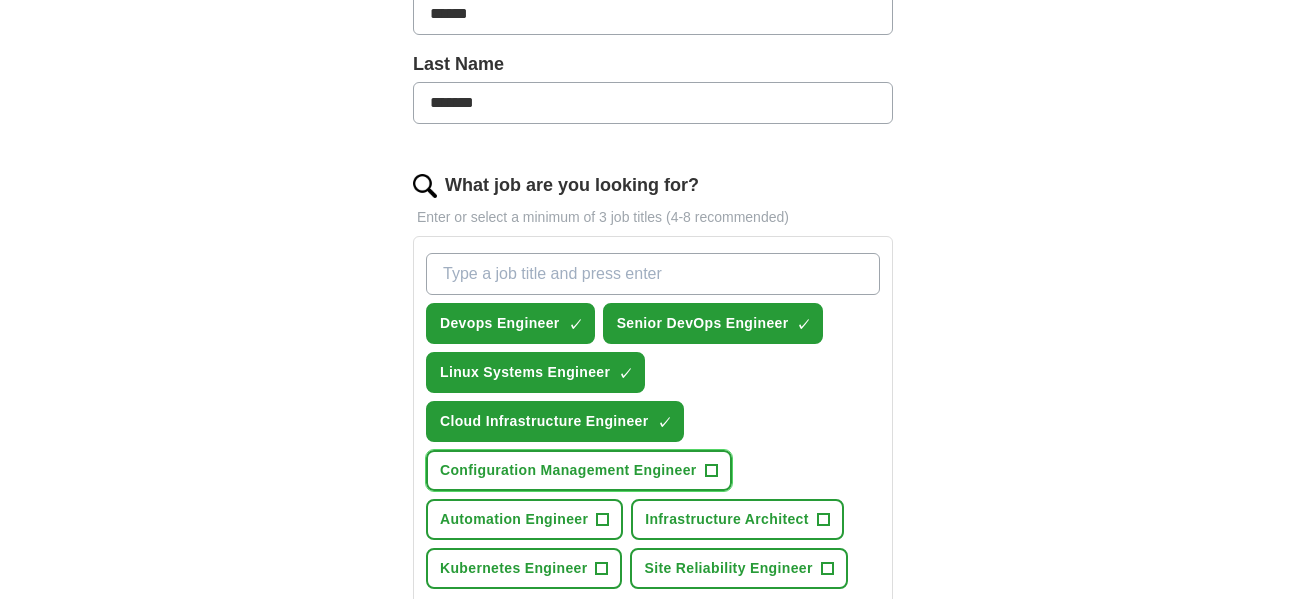 click on "+" at bounding box center [711, 471] 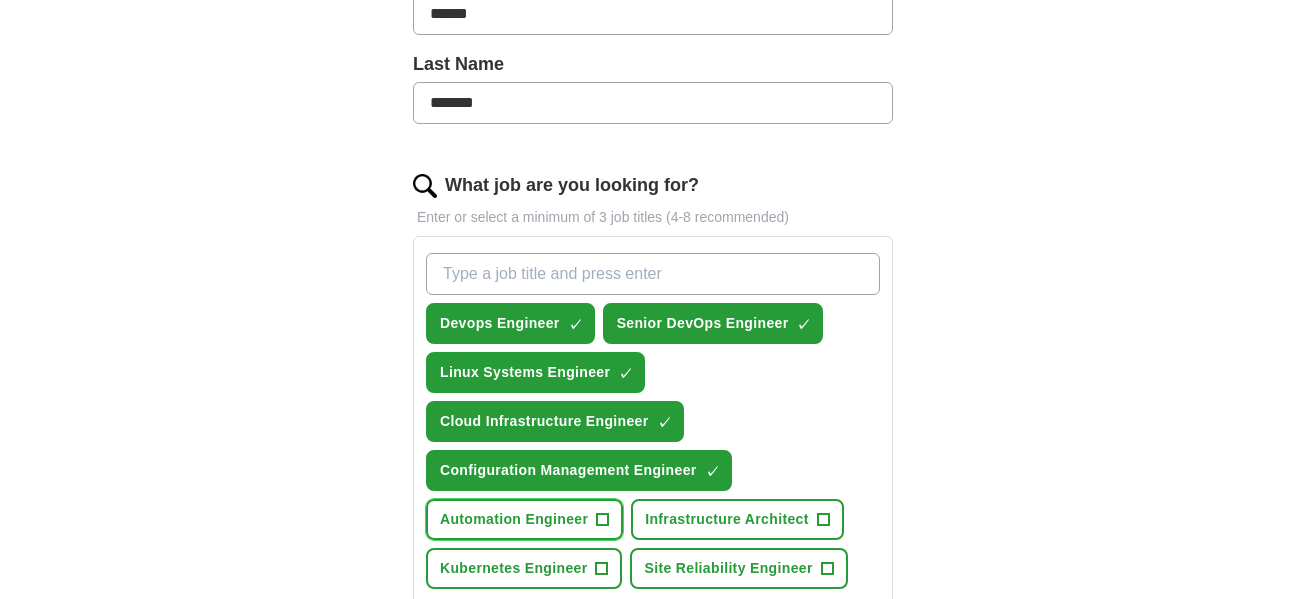 click on "+" at bounding box center [603, 520] 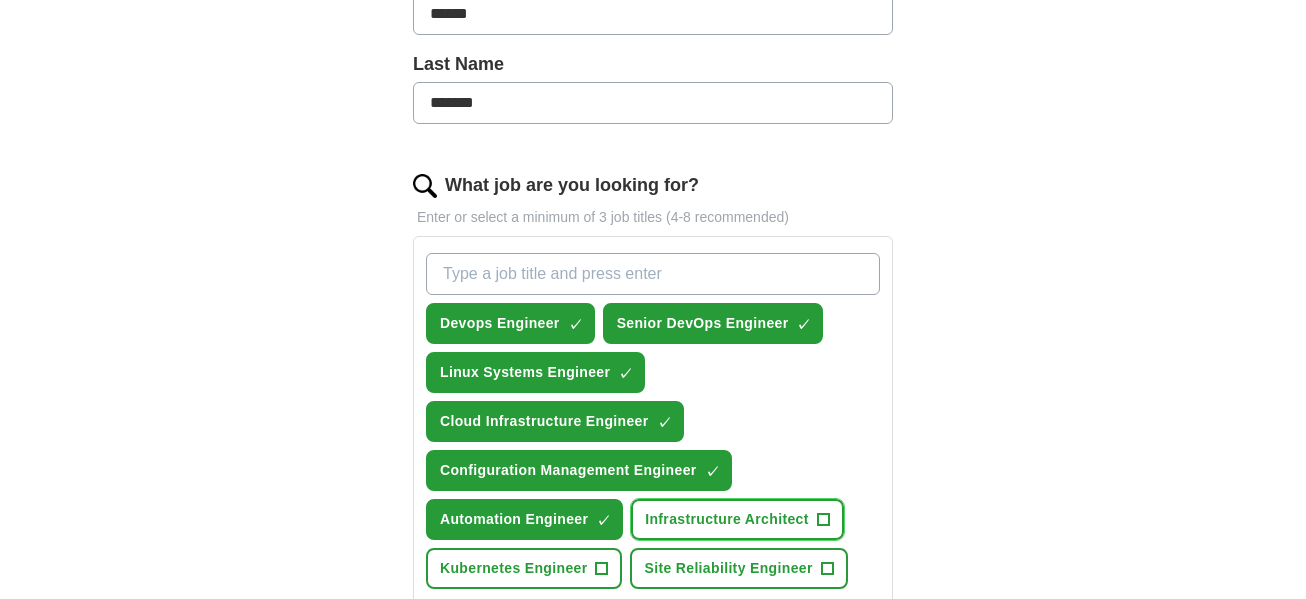 click on "+" at bounding box center (823, 520) 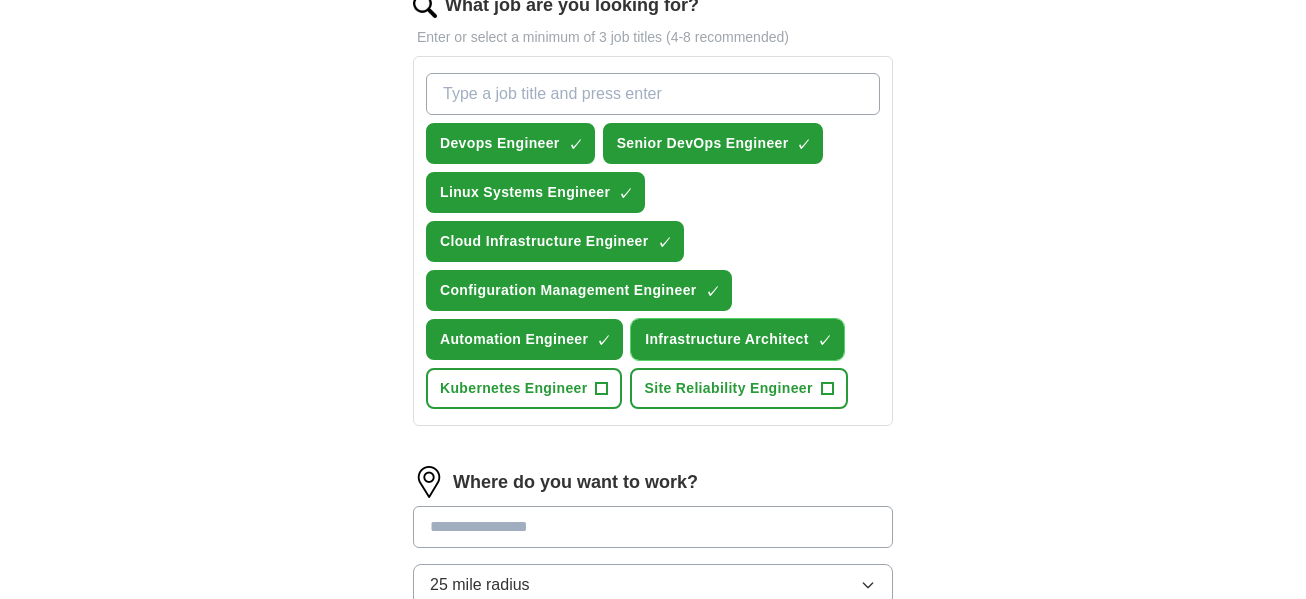 scroll, scrollTop: 665, scrollLeft: 0, axis: vertical 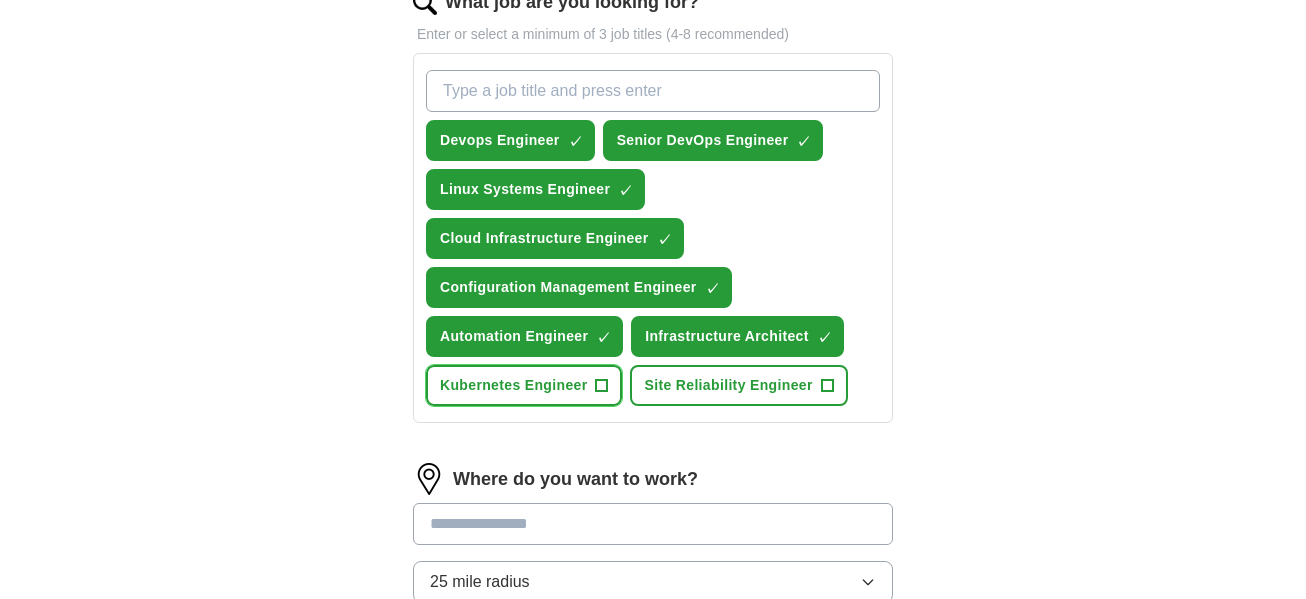 click on "+" at bounding box center [602, 386] 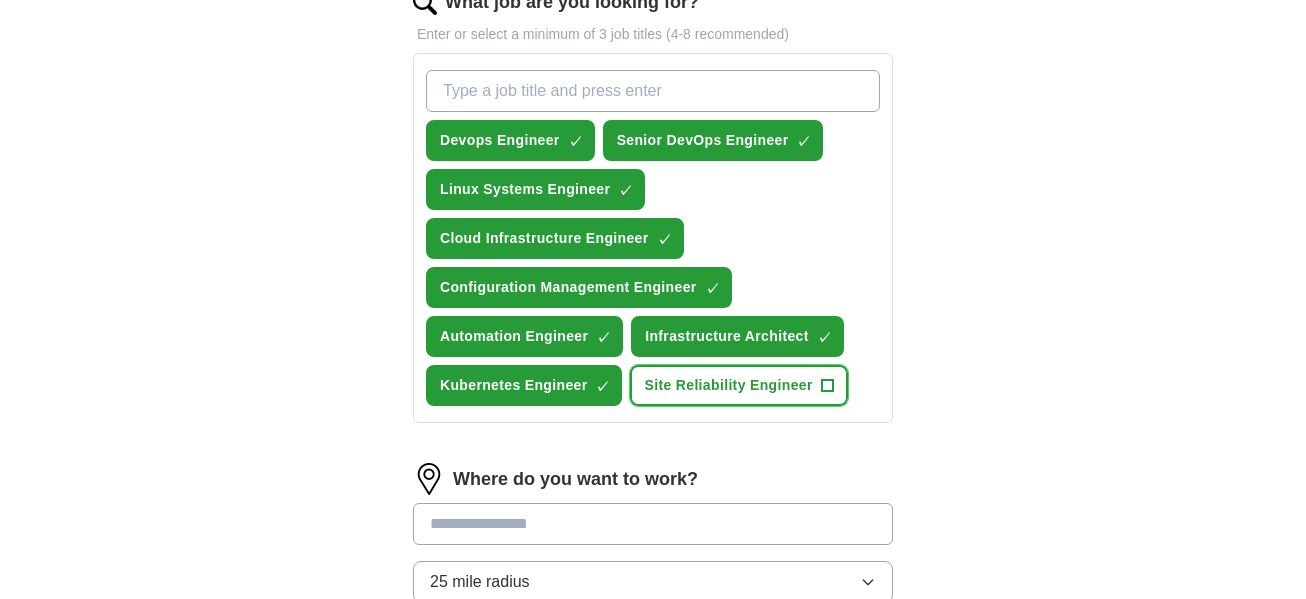 click on "+" at bounding box center (827, 386) 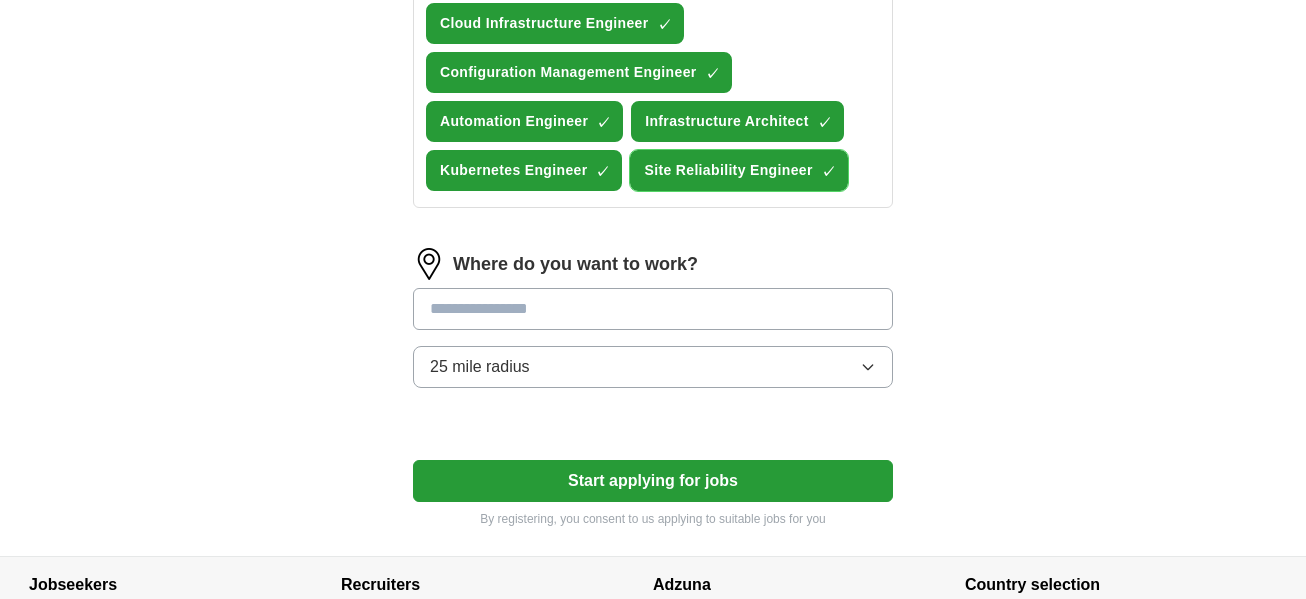 scroll, scrollTop: 883, scrollLeft: 0, axis: vertical 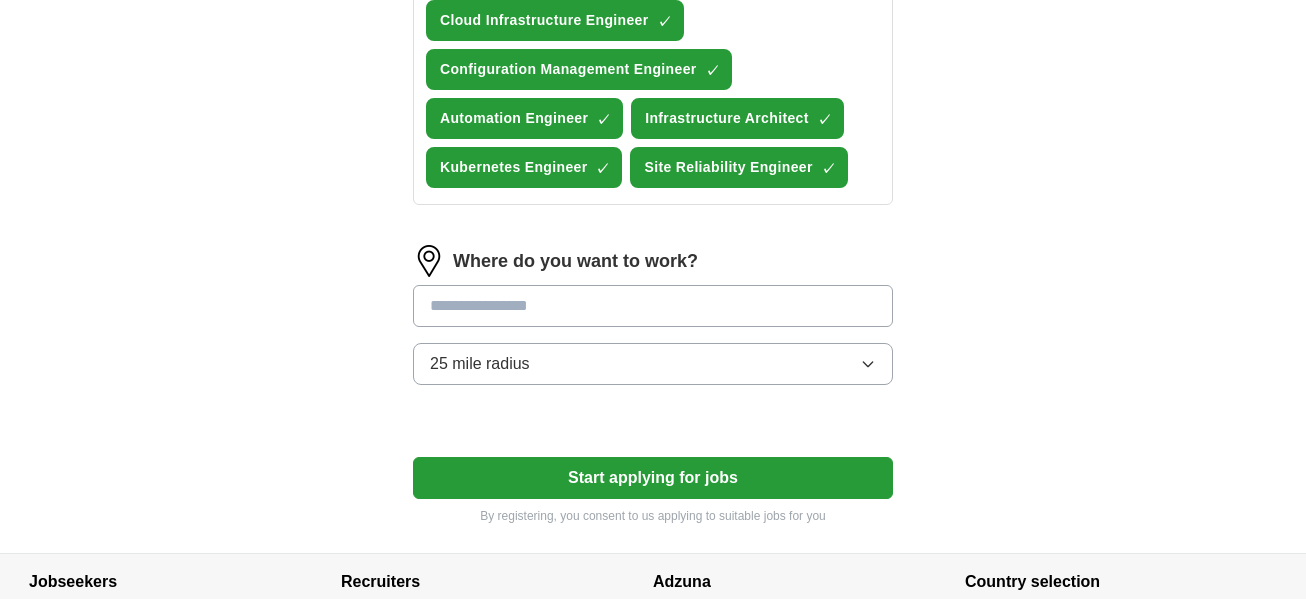 click at bounding box center [653, 306] 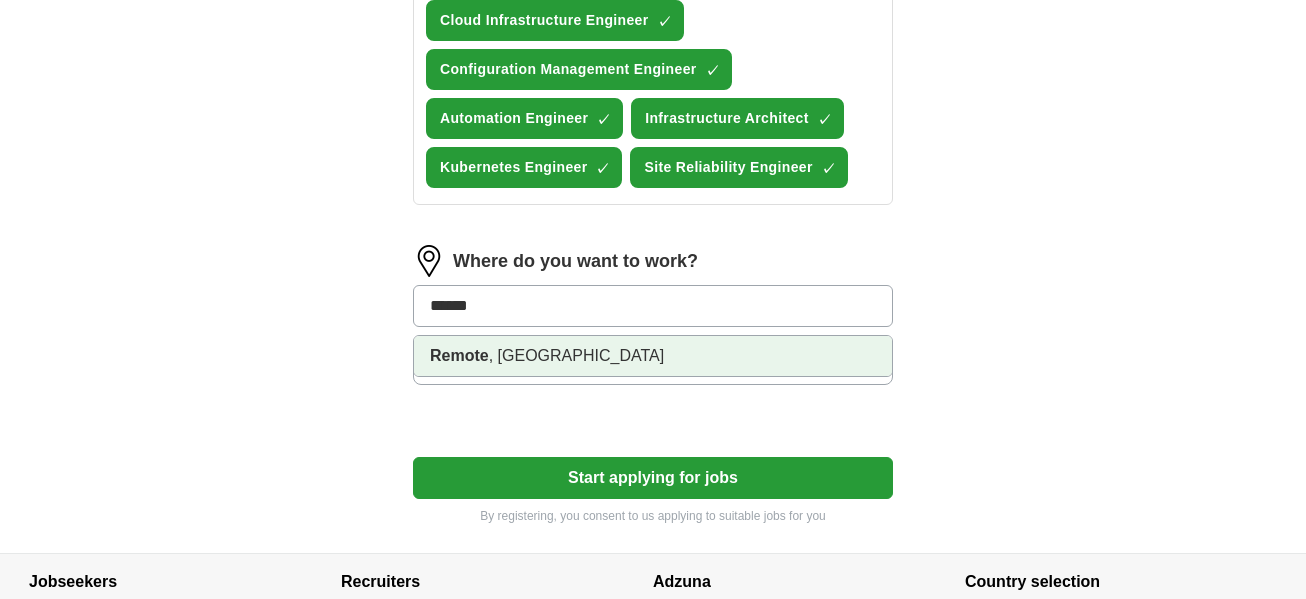 type on "******" 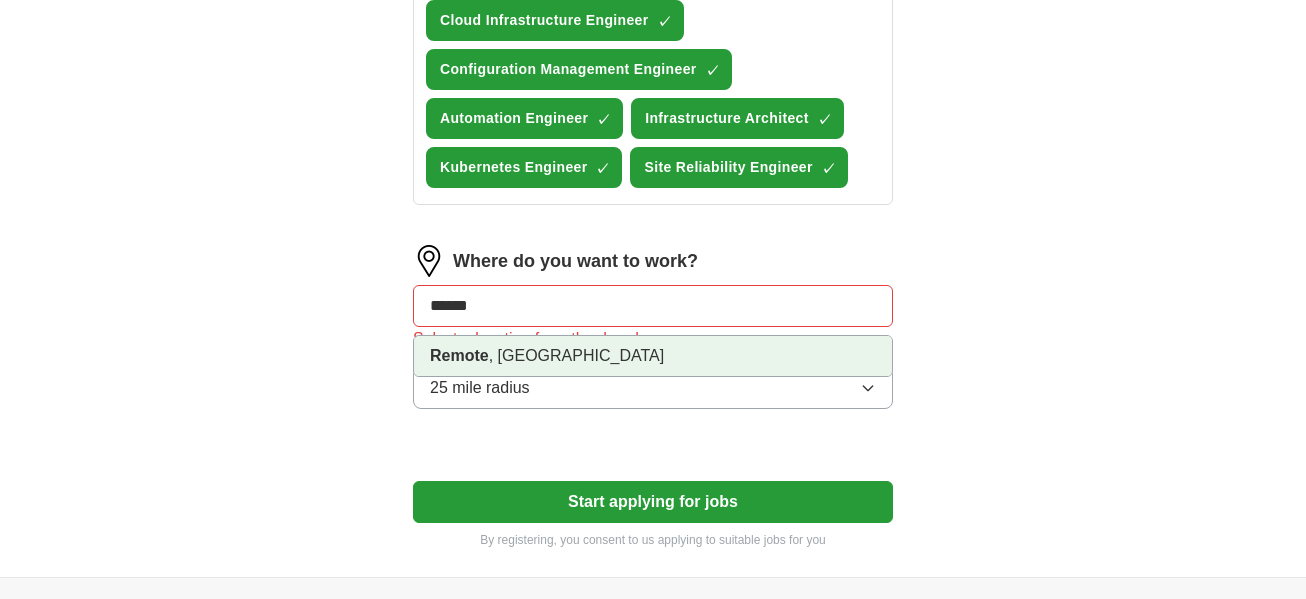 click on "Remote , OR" at bounding box center [653, 356] 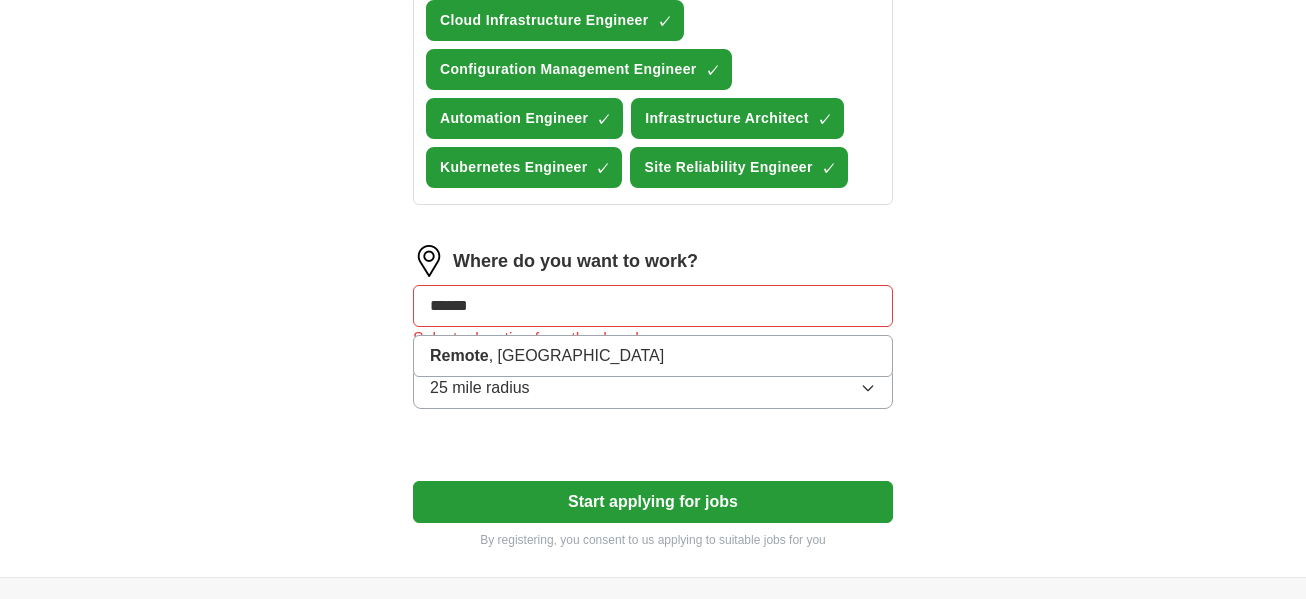 click on "Where do you want to work? ****** Remote , OR Select a location from the dropdown 25 mile radius" at bounding box center (653, 335) 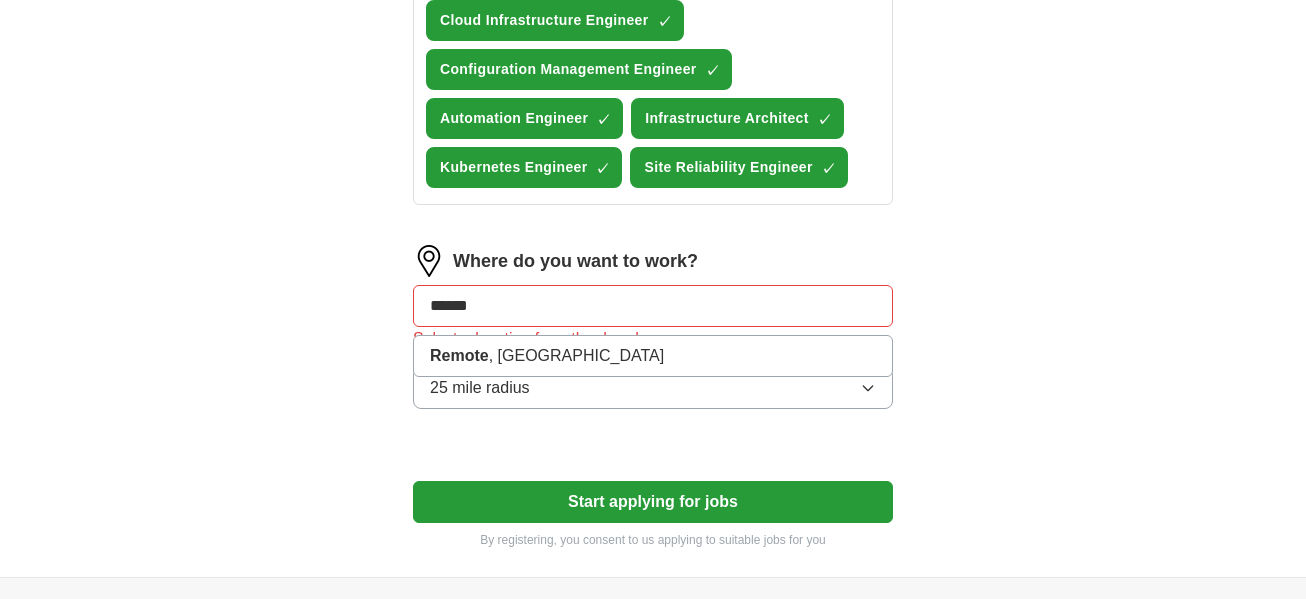 click on "******" at bounding box center (653, 306) 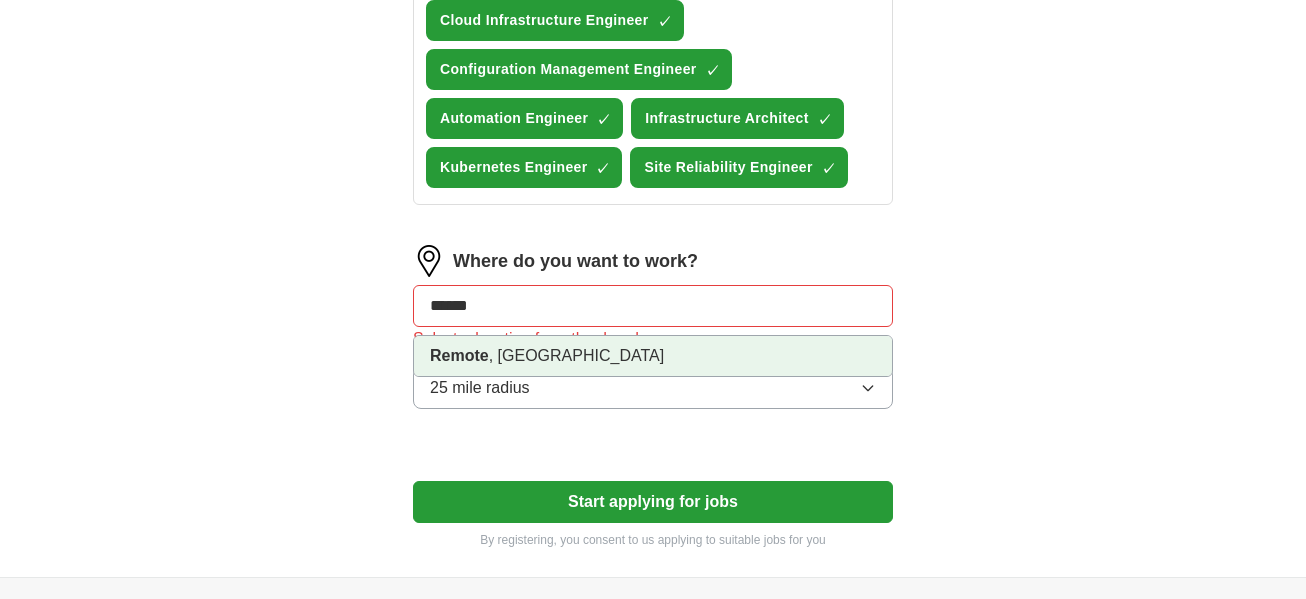 click on "Remote , OR" at bounding box center (653, 356) 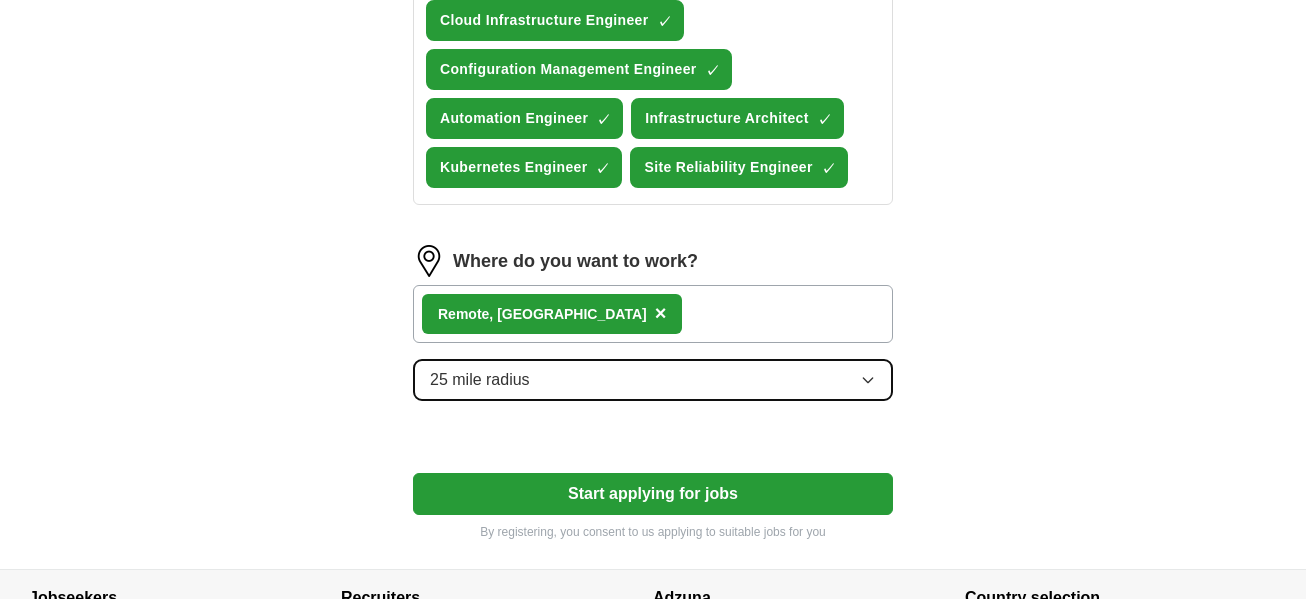 click on "25 mile radius" at bounding box center (653, 380) 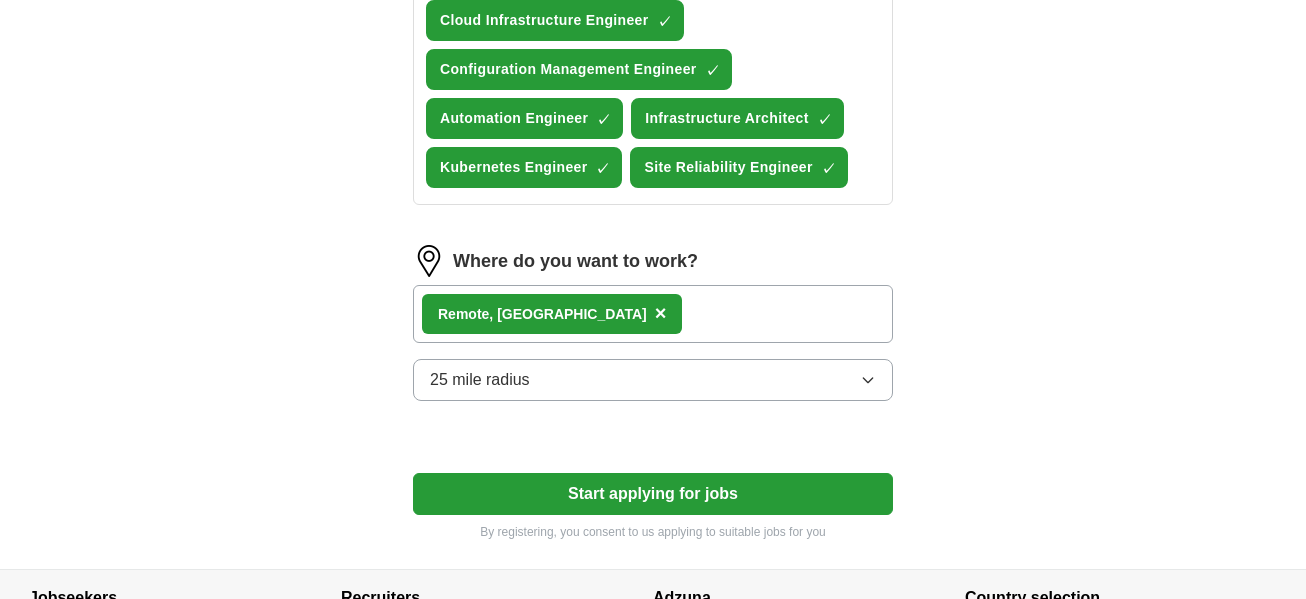 drag, startPoint x: 1301, startPoint y: 433, endPoint x: 1313, endPoint y: 491, distance: 59.22837 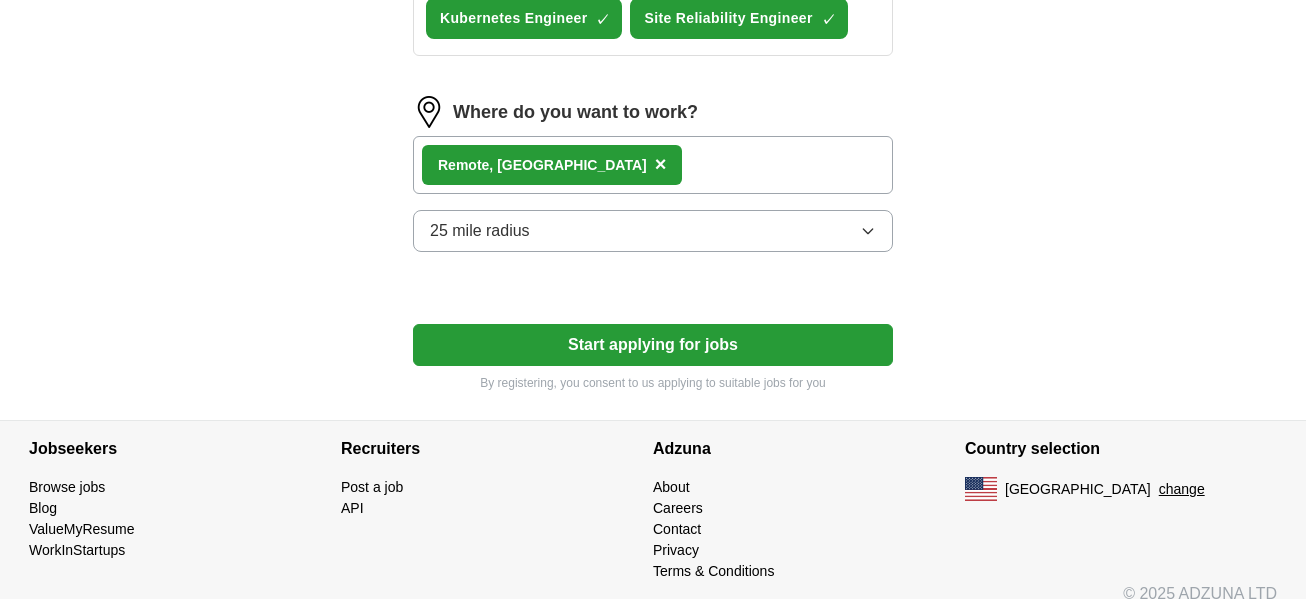 scroll, scrollTop: 1038, scrollLeft: 0, axis: vertical 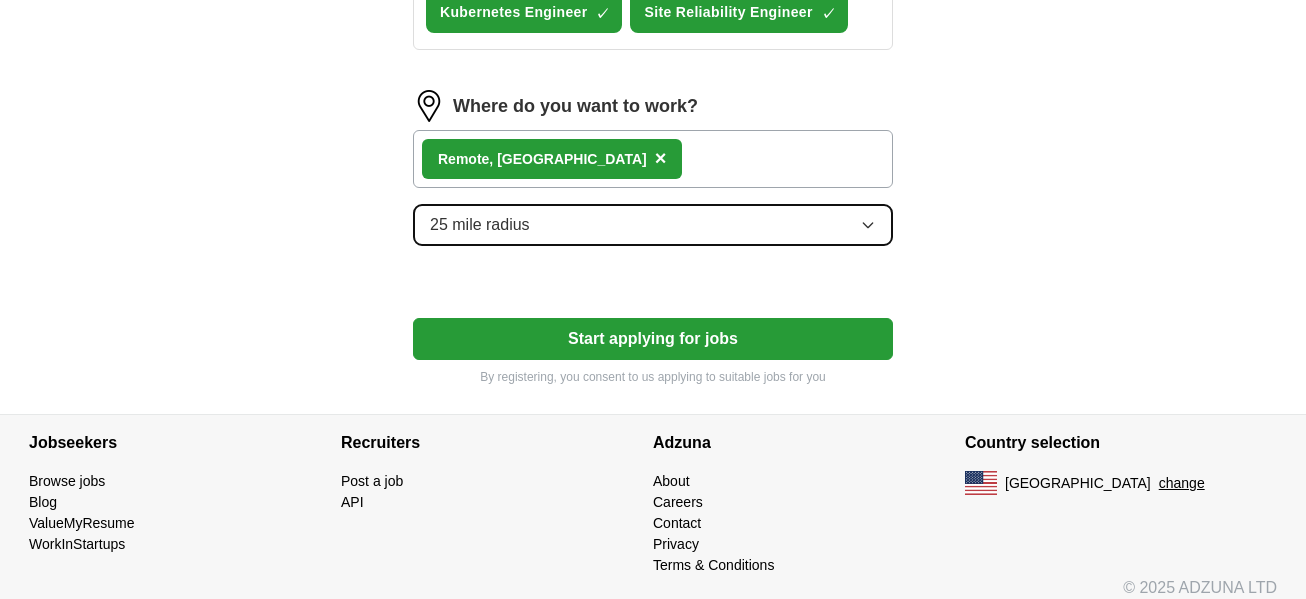 click 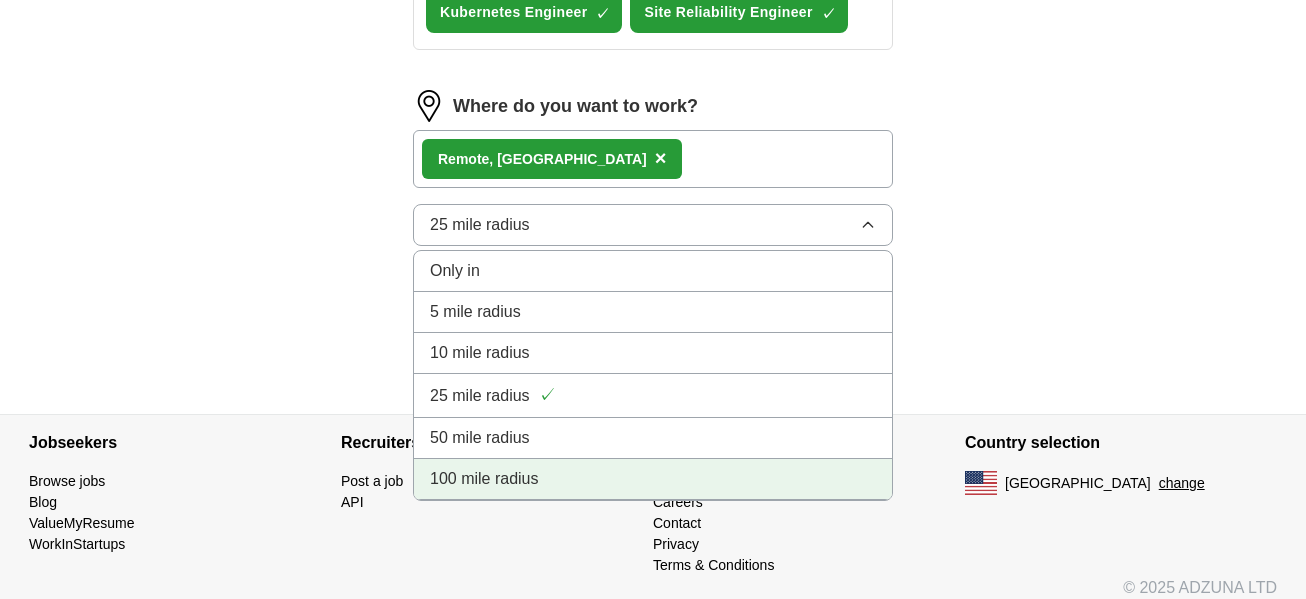 click on "100 mile radius" at bounding box center [653, 479] 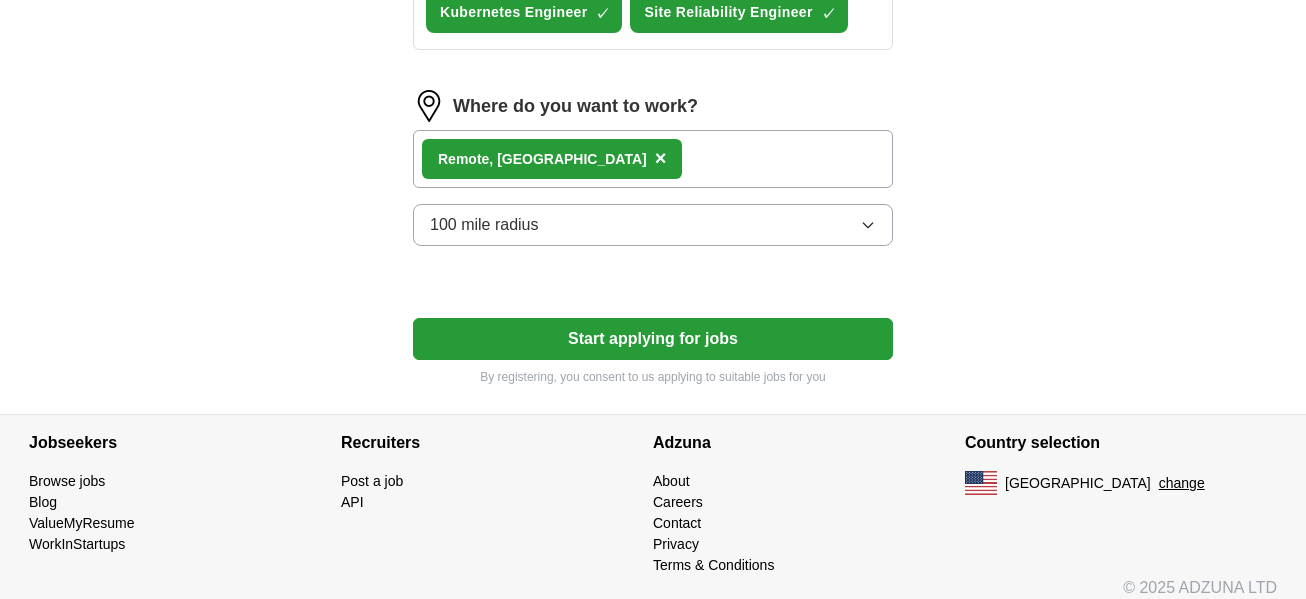 click on "Remote , OR ×" at bounding box center (653, 159) 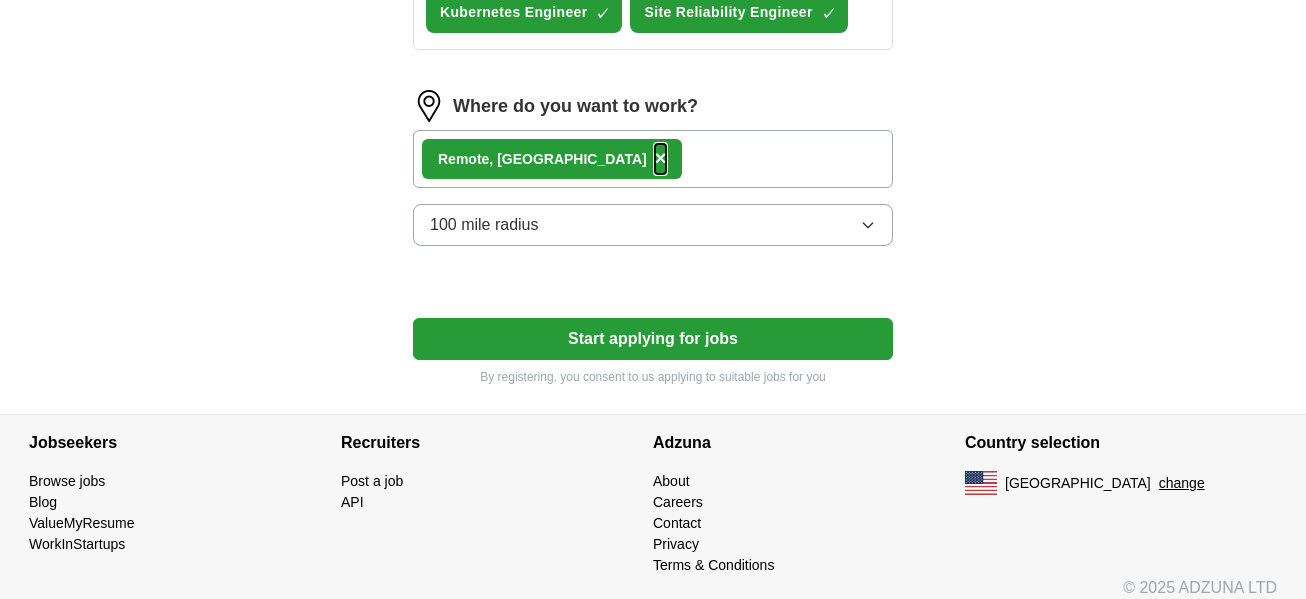click on "×" at bounding box center [661, 158] 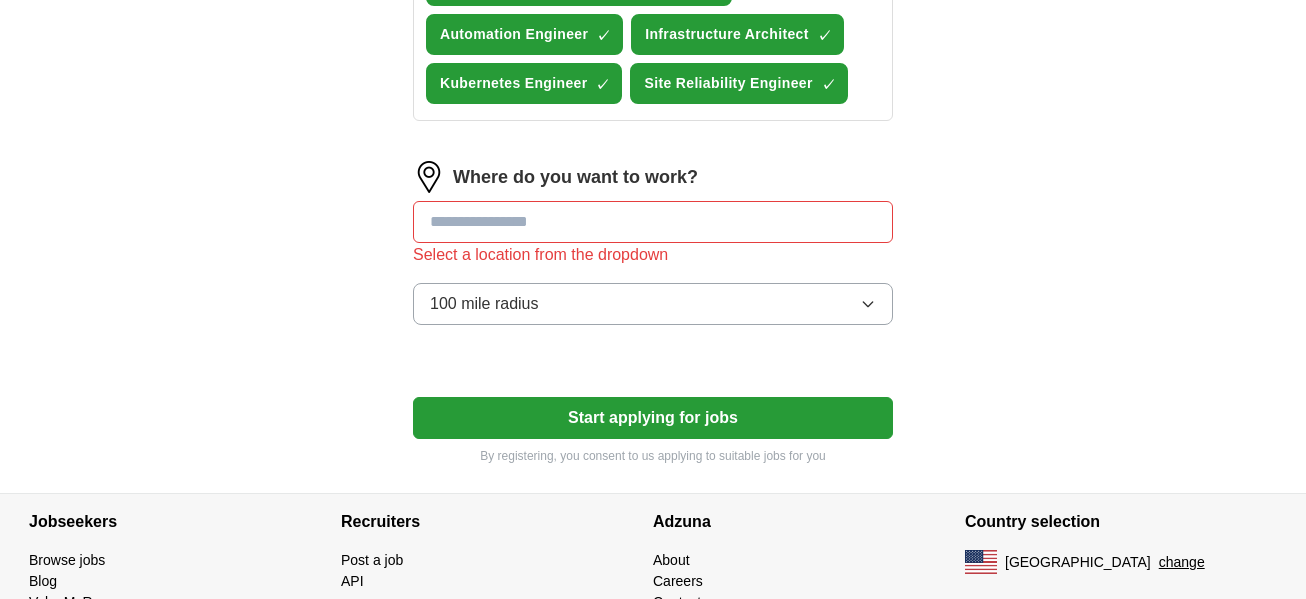 scroll, scrollTop: 976, scrollLeft: 0, axis: vertical 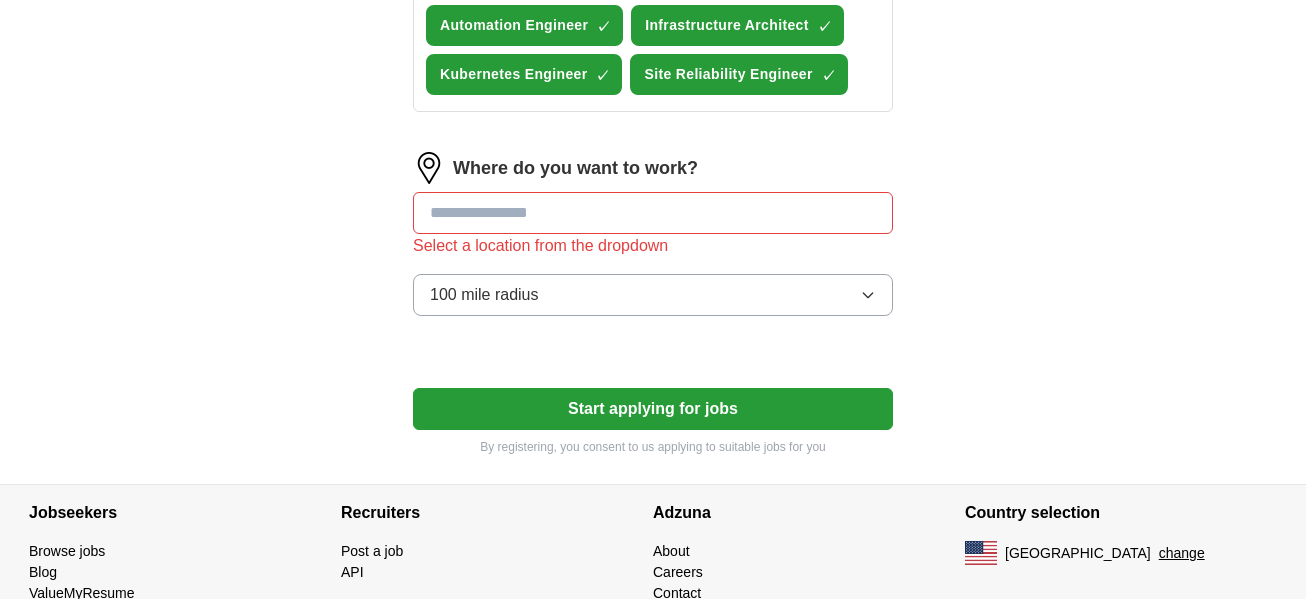 click at bounding box center (429, 168) 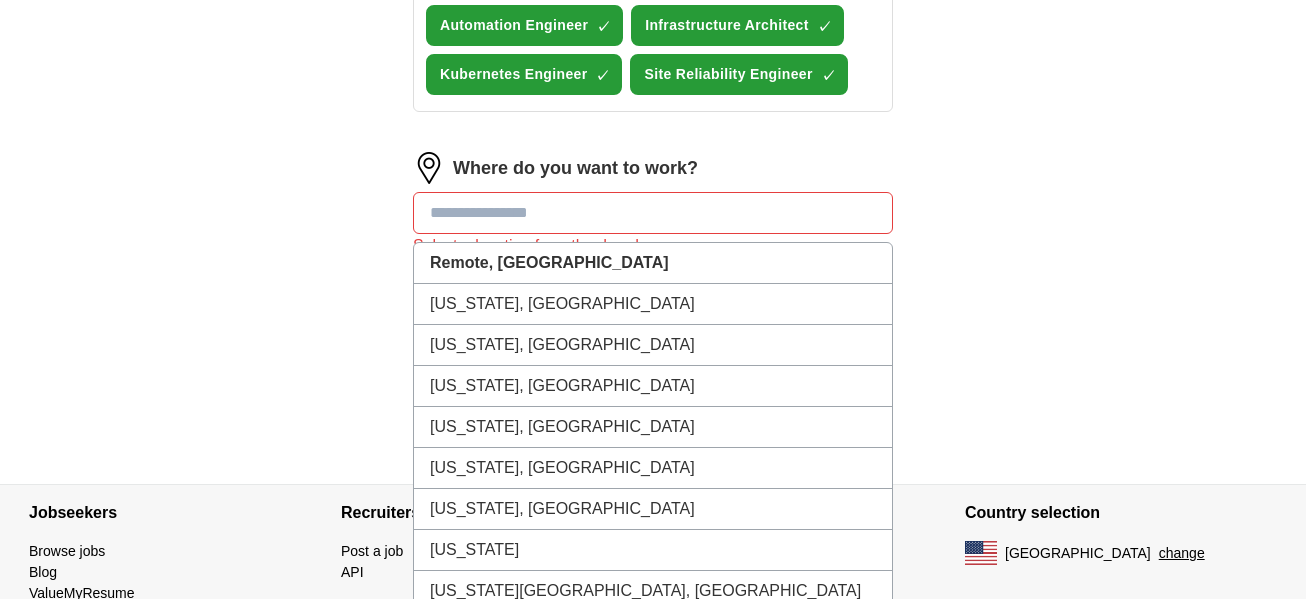 click at bounding box center [653, 213] 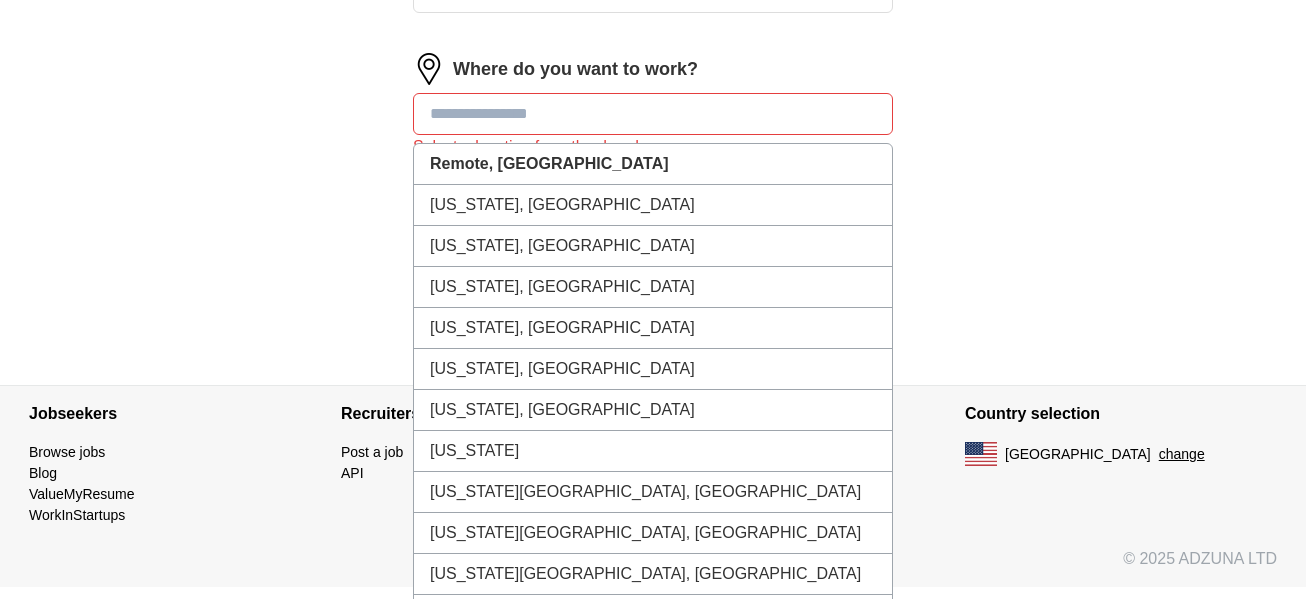 scroll, scrollTop: 1079, scrollLeft: 0, axis: vertical 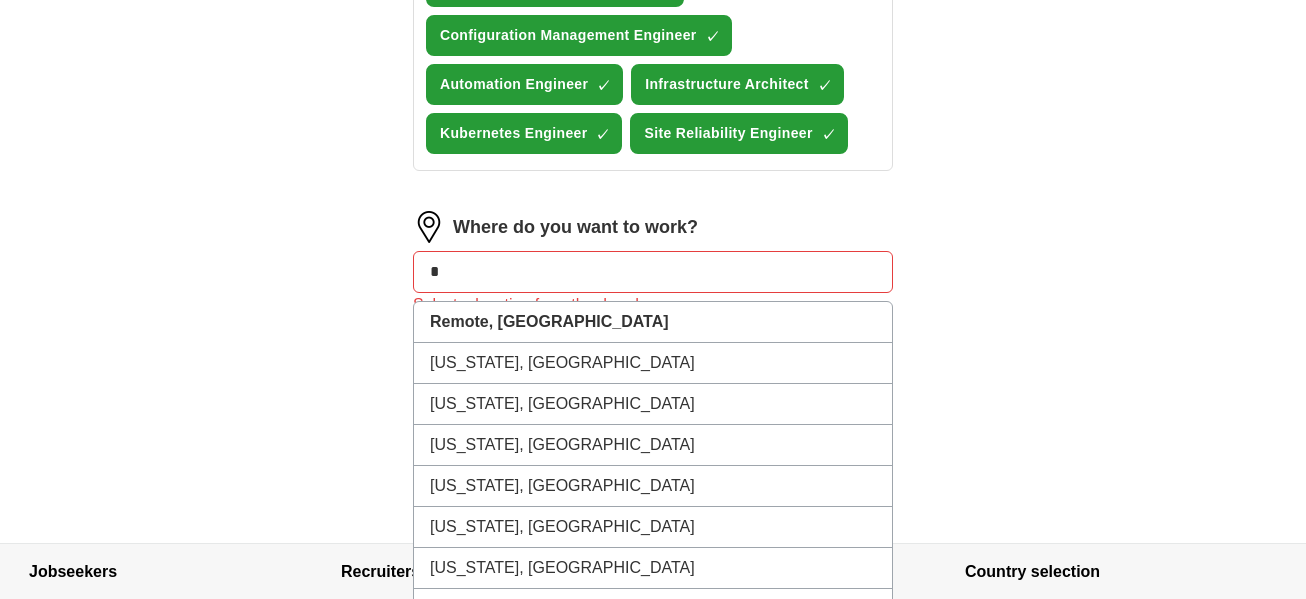 type on "**" 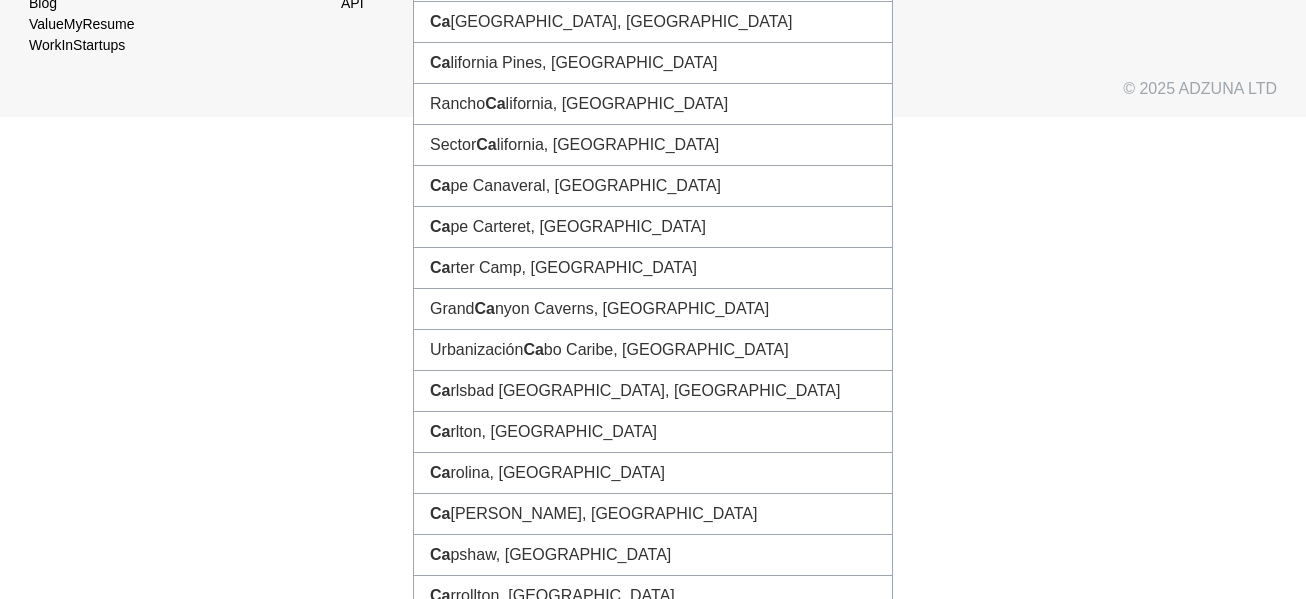 scroll, scrollTop: 1563, scrollLeft: 0, axis: vertical 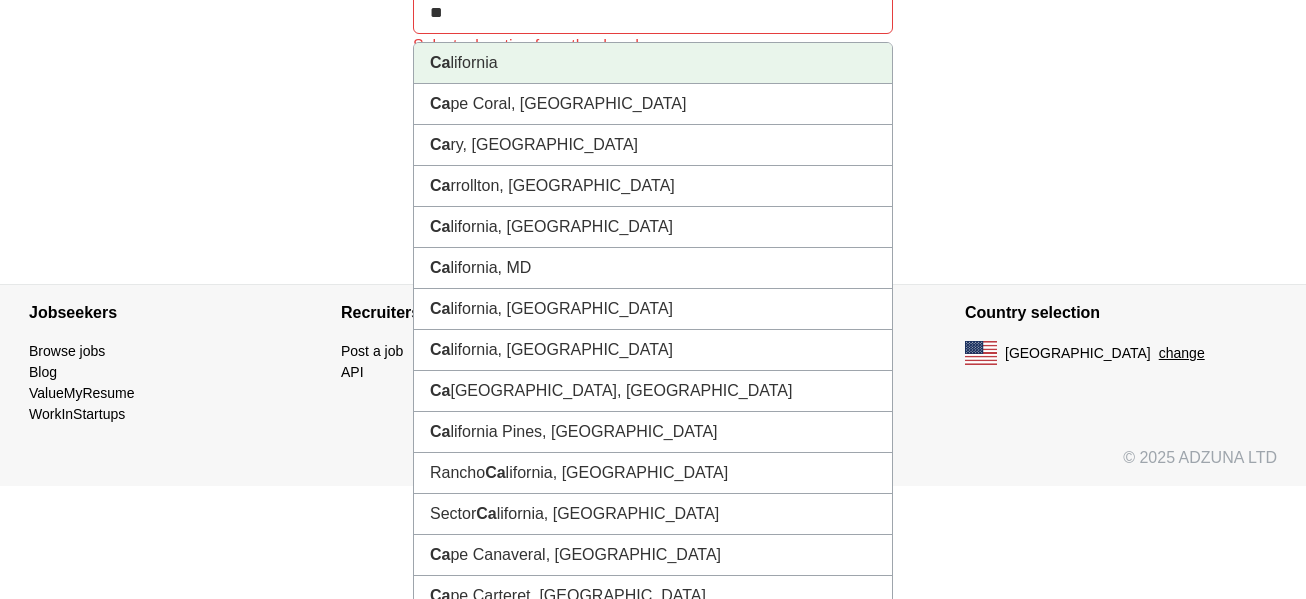 click on "Ca lifornia" at bounding box center [653, 63] 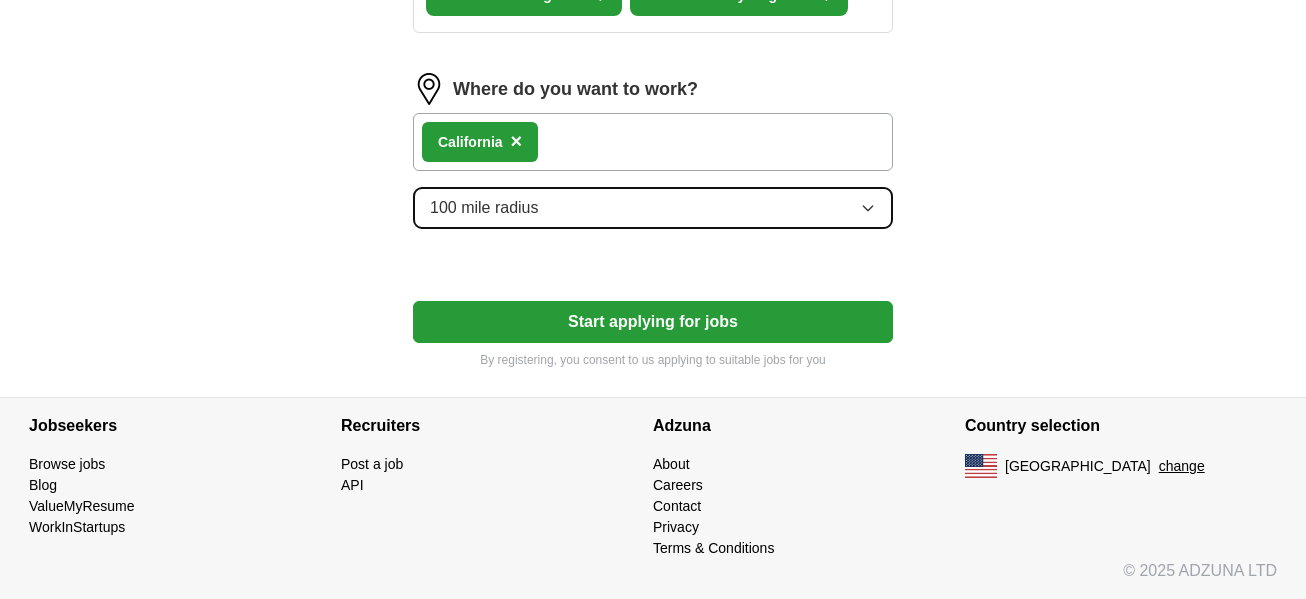 click on "100 mile radius" at bounding box center [653, 208] 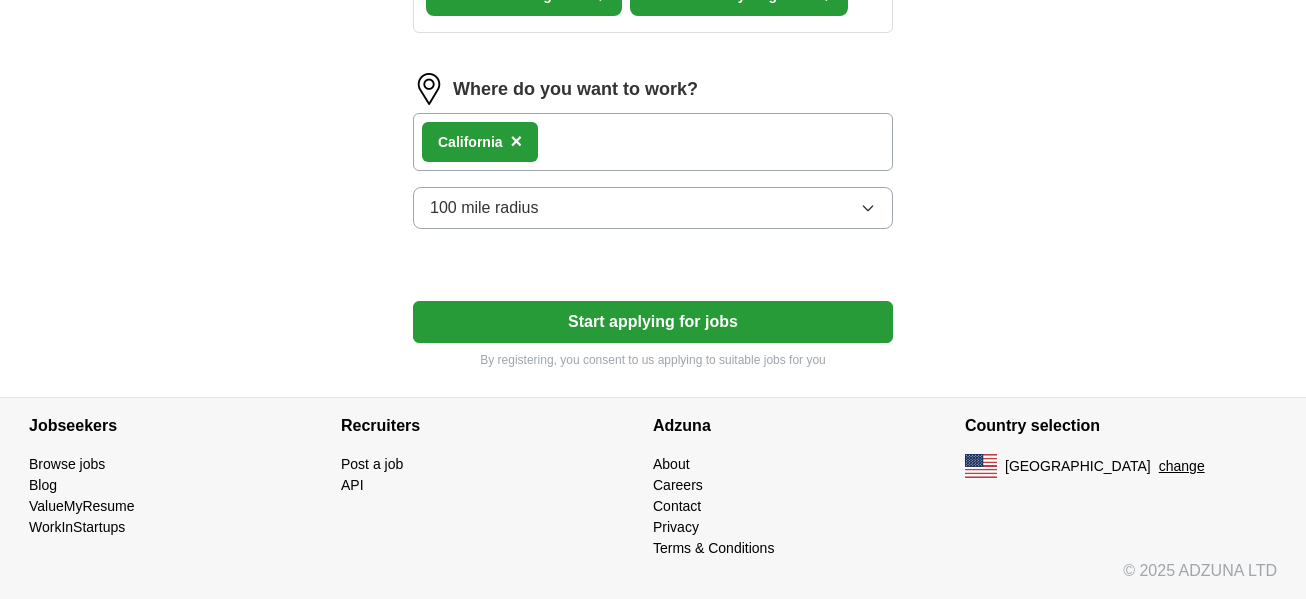 click on "ApplyIQ Let  ApplyIQ  do the hard work of searching and applying for jobs. Just tell us what you're looking for, and we'll do the rest. Select a resume Toscar-Makinwa-Sr. DevOps_Linux_Cloud Engineer.pdf 06/23/2025, 16:00 Upload a different  resume First Name ****** Last Name ******* What job are you looking for? Enter or select a minimum of 3 job titles (4-8 recommended) Devops Engineer ✓ × Senior DevOps Engineer ✓ × Linux Systems Engineer ✓ × Cloud Infrastructure Engineer ✓ × Configuration Management Engineer ✓ × Automation Engineer ✓ × Infrastructure Architect ✓ × Kubernetes Engineer ✓ × Site Reliability Engineer ✓ × Where do you want to work? Ca lifornia × 100 mile radius Start applying for jobs By registering, you consent to us applying to suitable jobs for you" at bounding box center [653, -299] 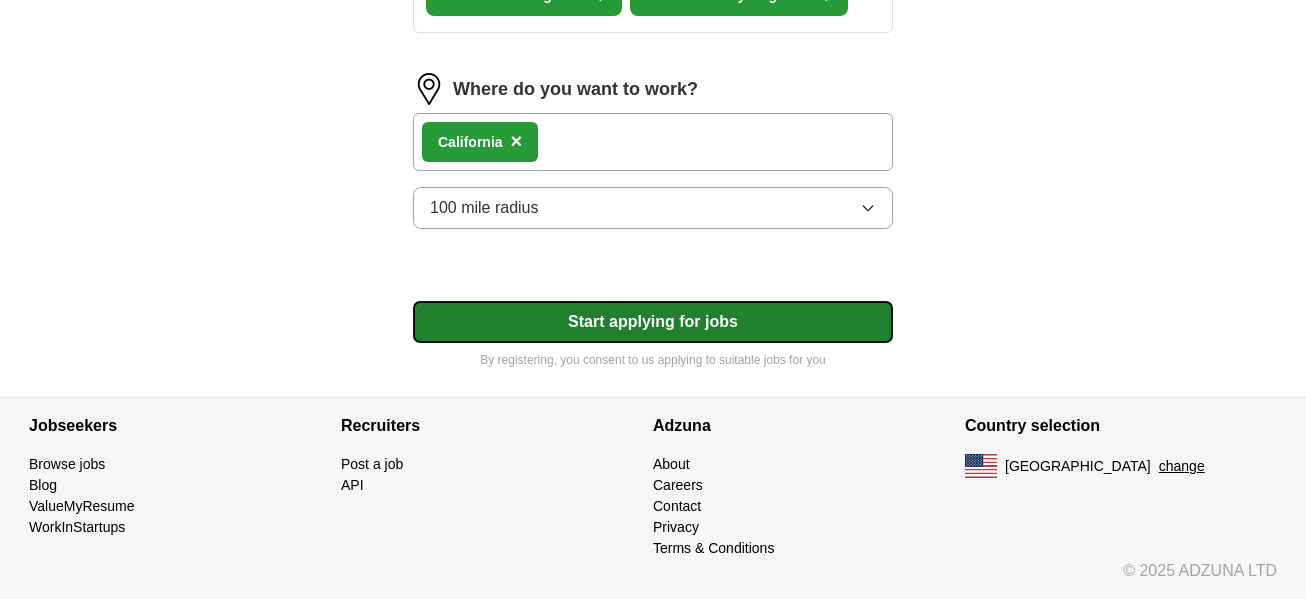 click on "Start applying for jobs" at bounding box center (653, 322) 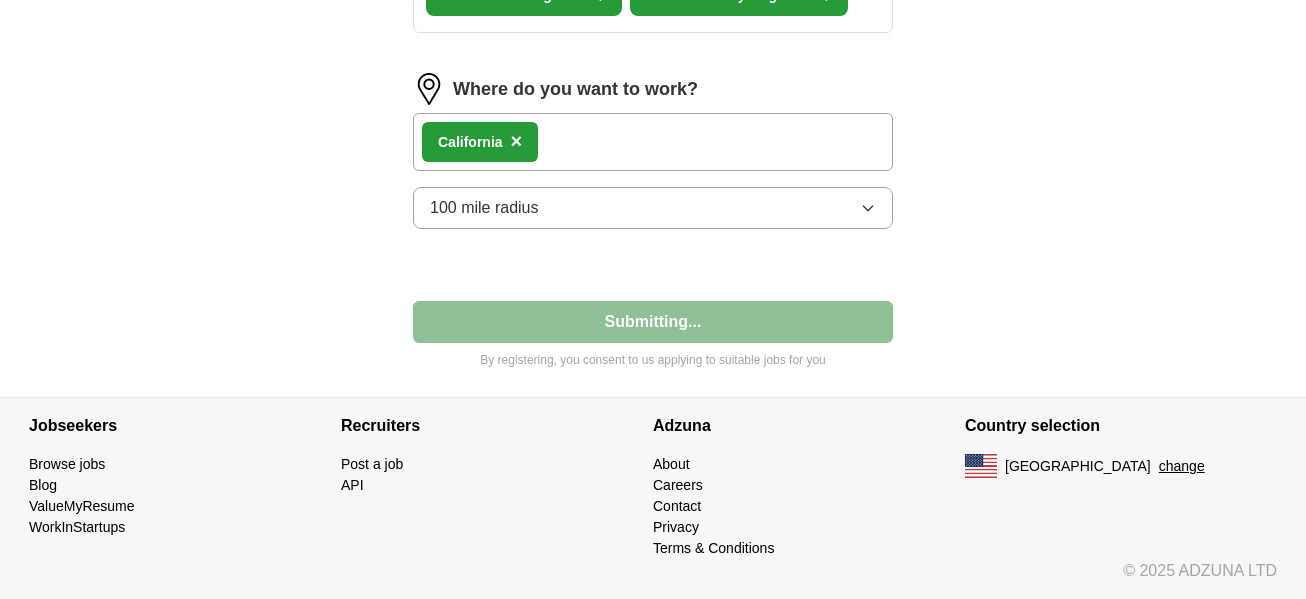 select on "**" 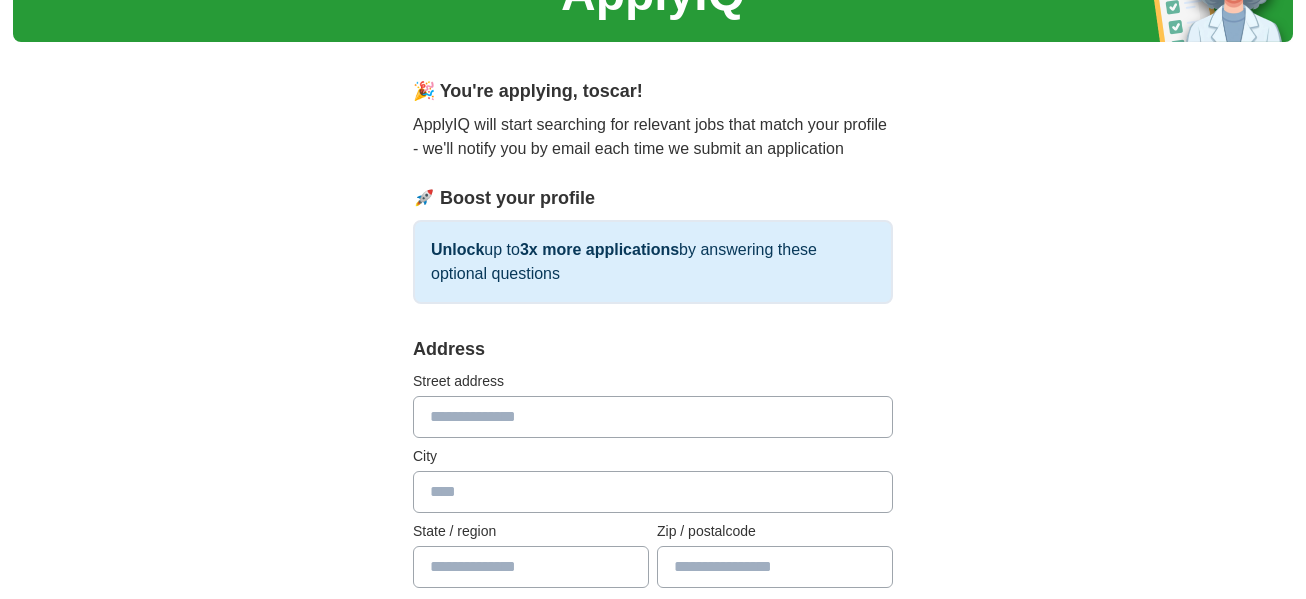 scroll, scrollTop: 0, scrollLeft: 0, axis: both 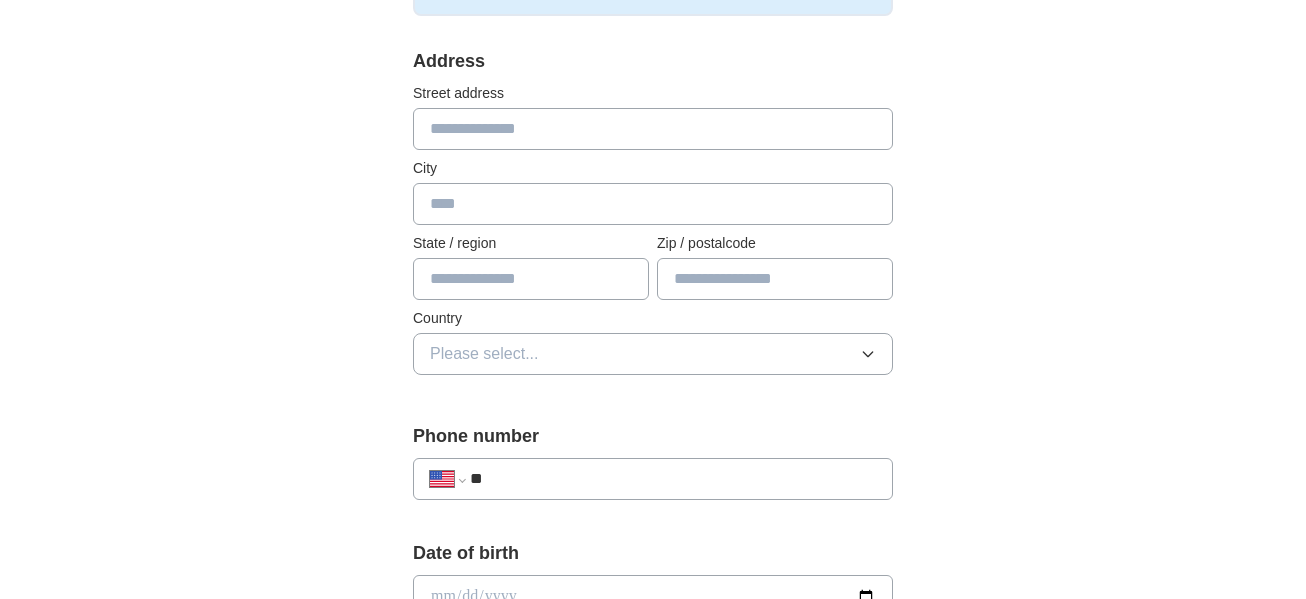 click at bounding box center (653, 129) 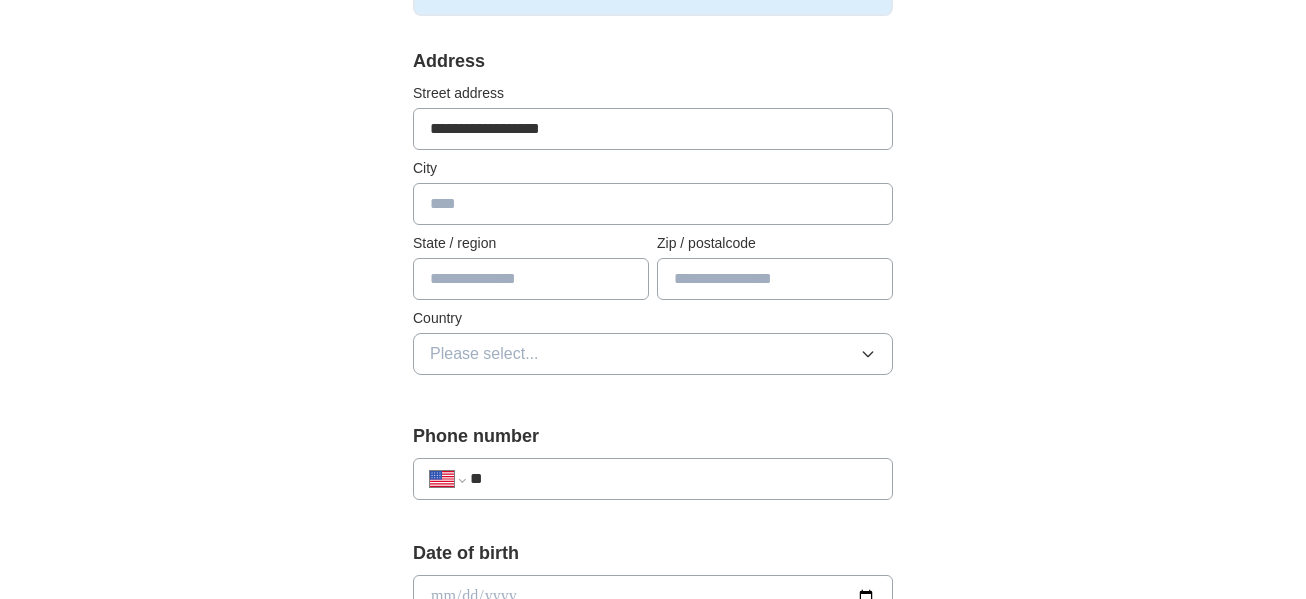 type on "********" 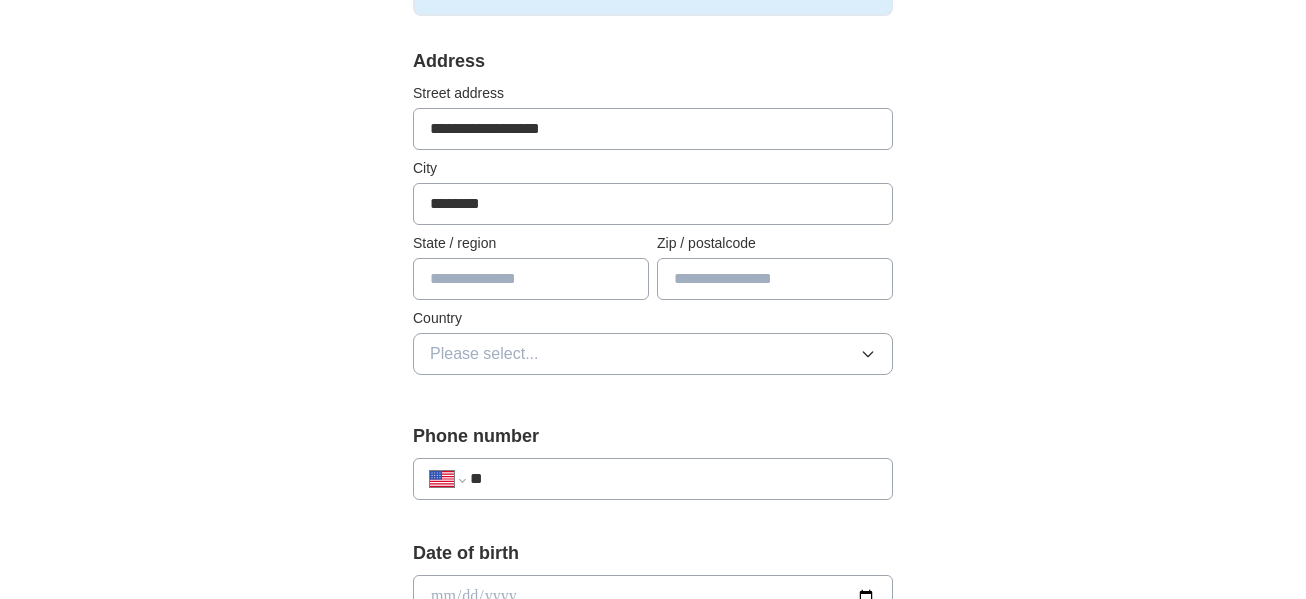 type on "**********" 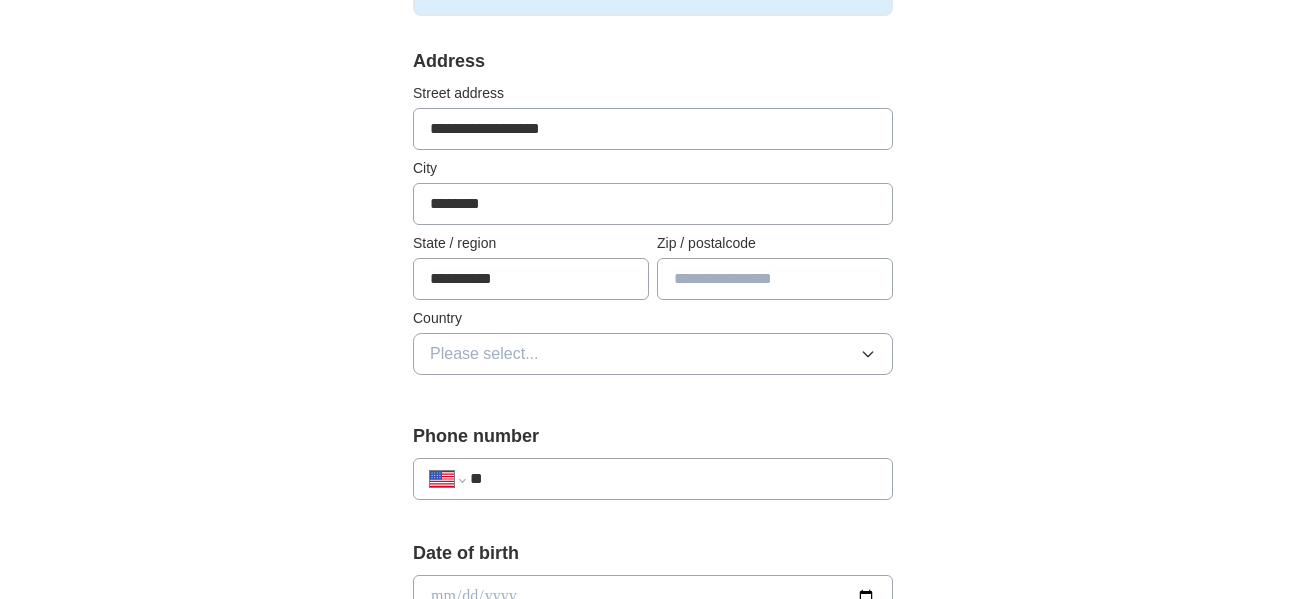 type on "*****" 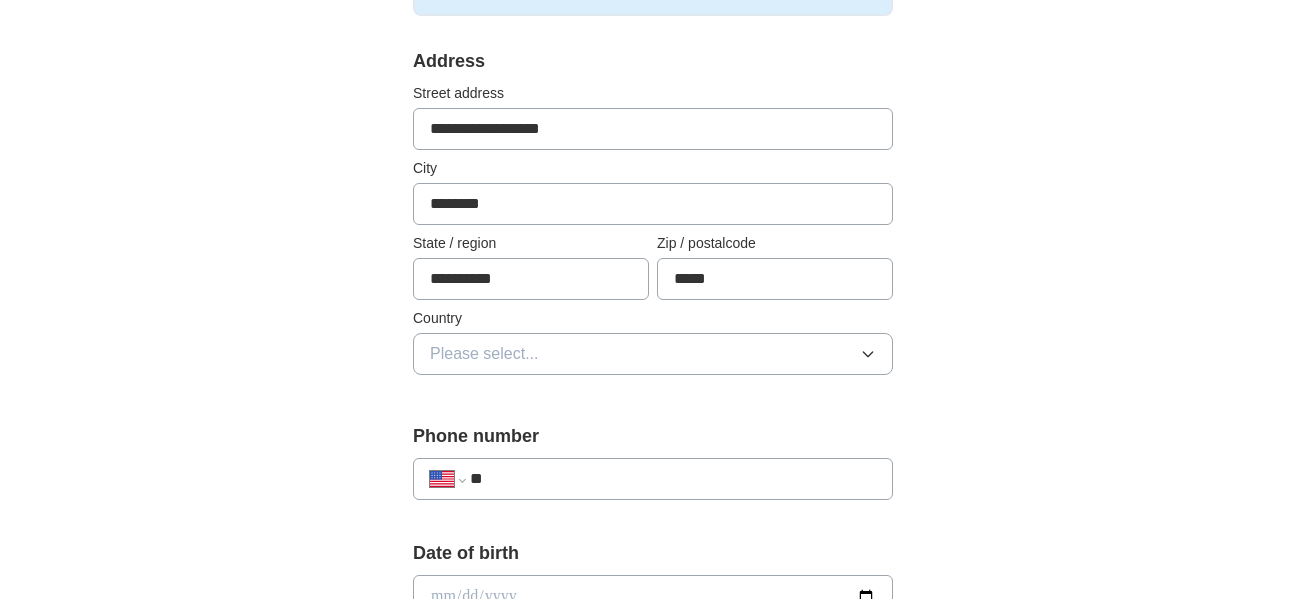 type on "**********" 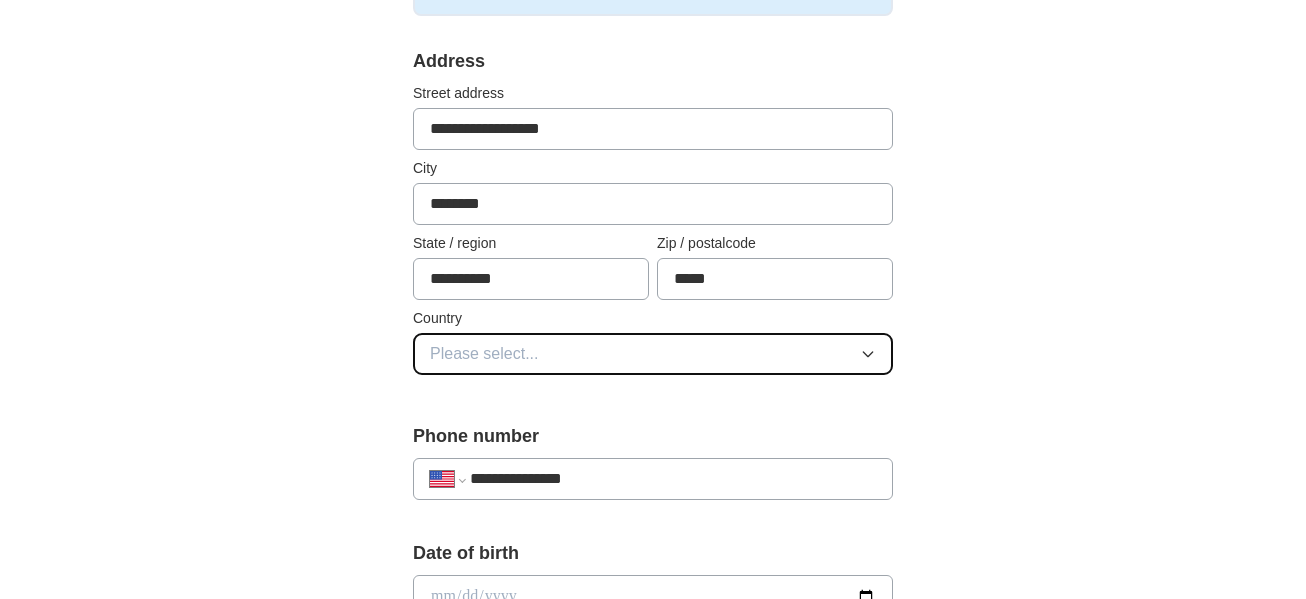click on "Please select..." at bounding box center [653, 354] 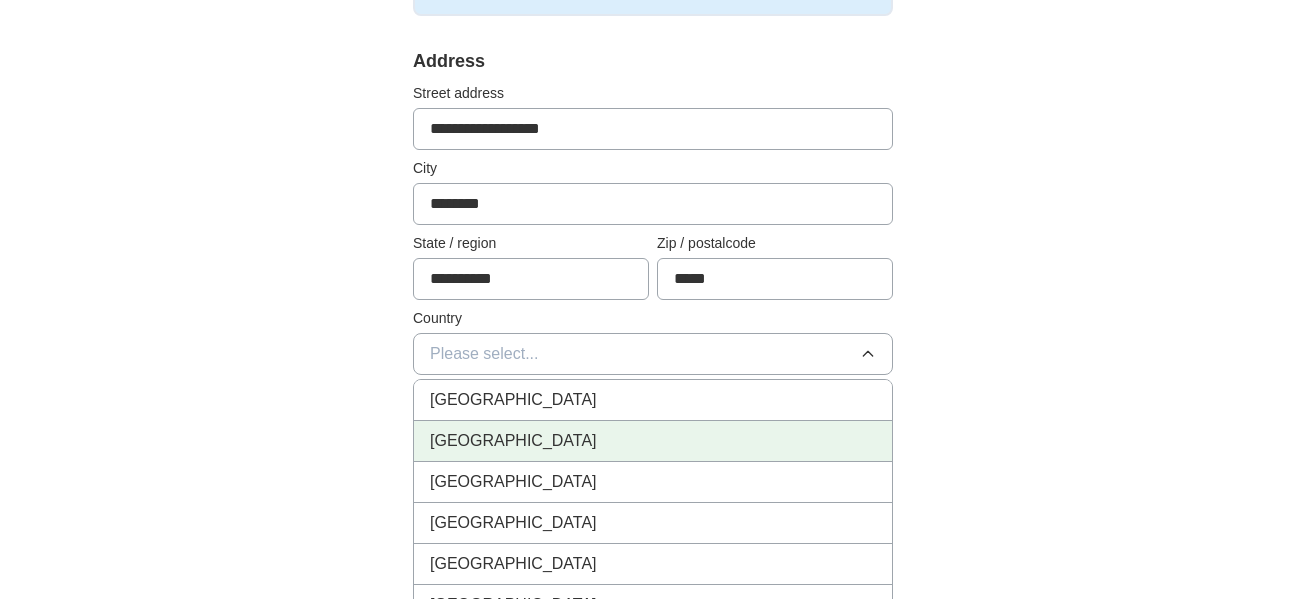 click on "United States" at bounding box center (653, 441) 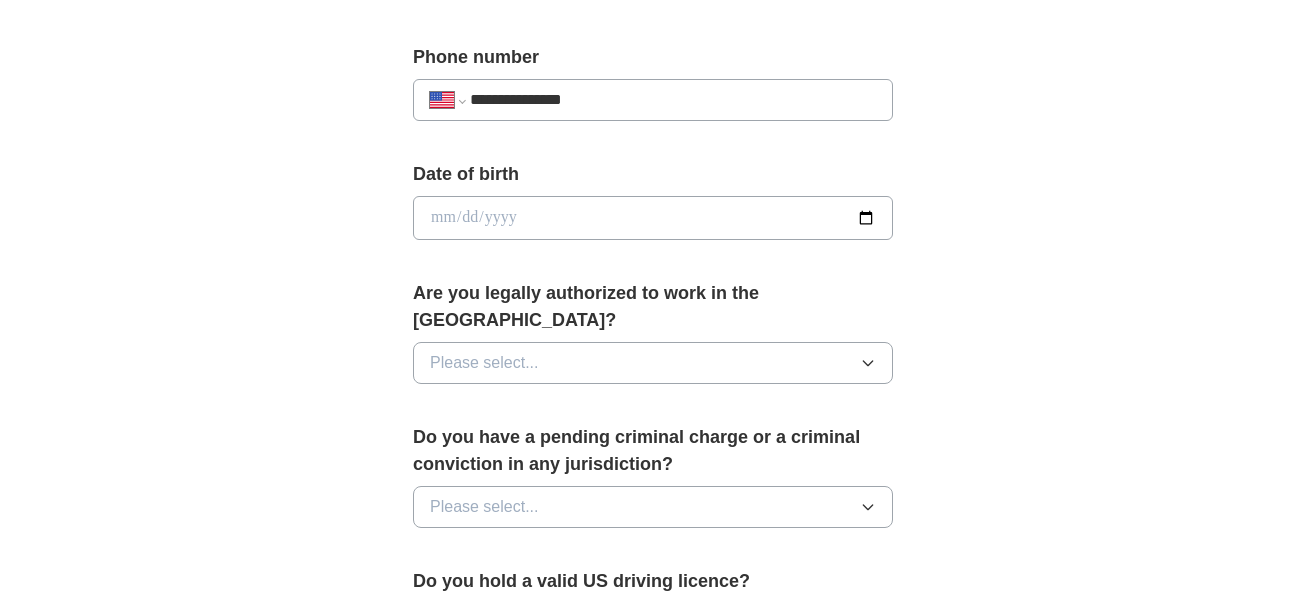 scroll, scrollTop: 785, scrollLeft: 0, axis: vertical 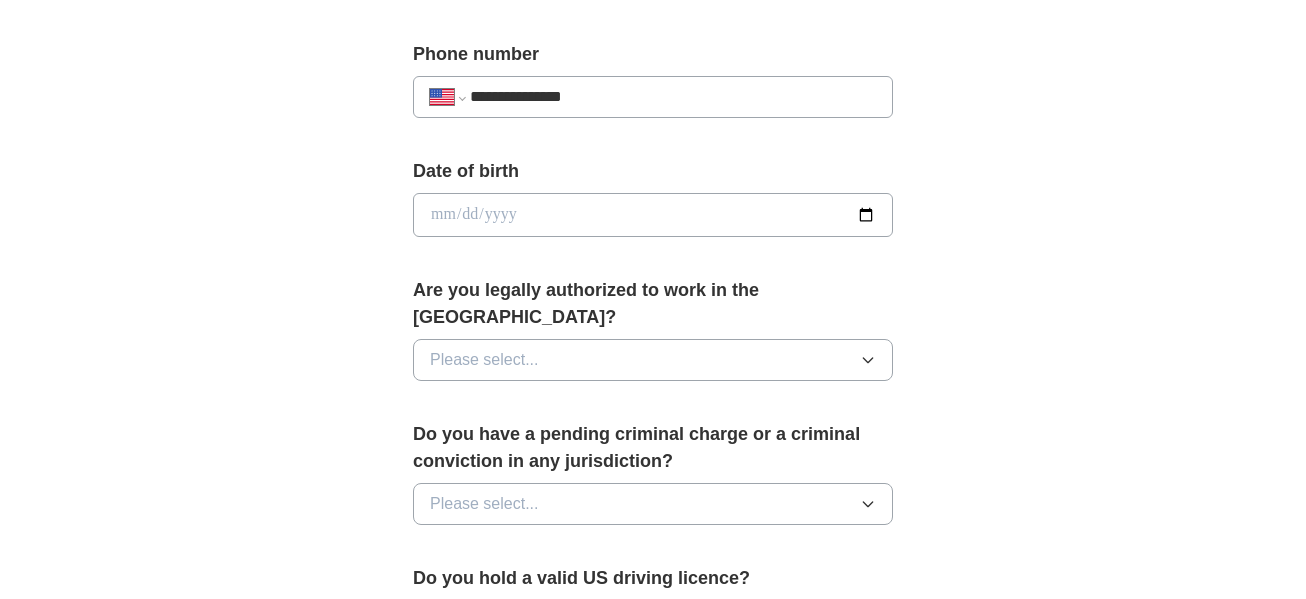 click at bounding box center (653, 215) 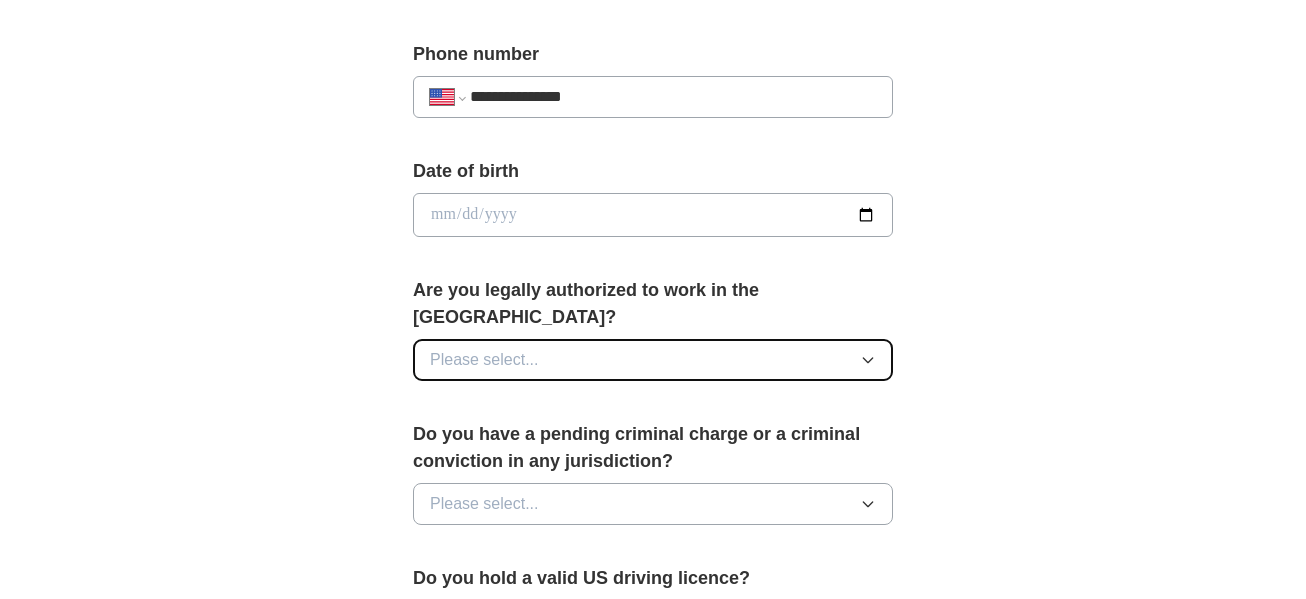 click 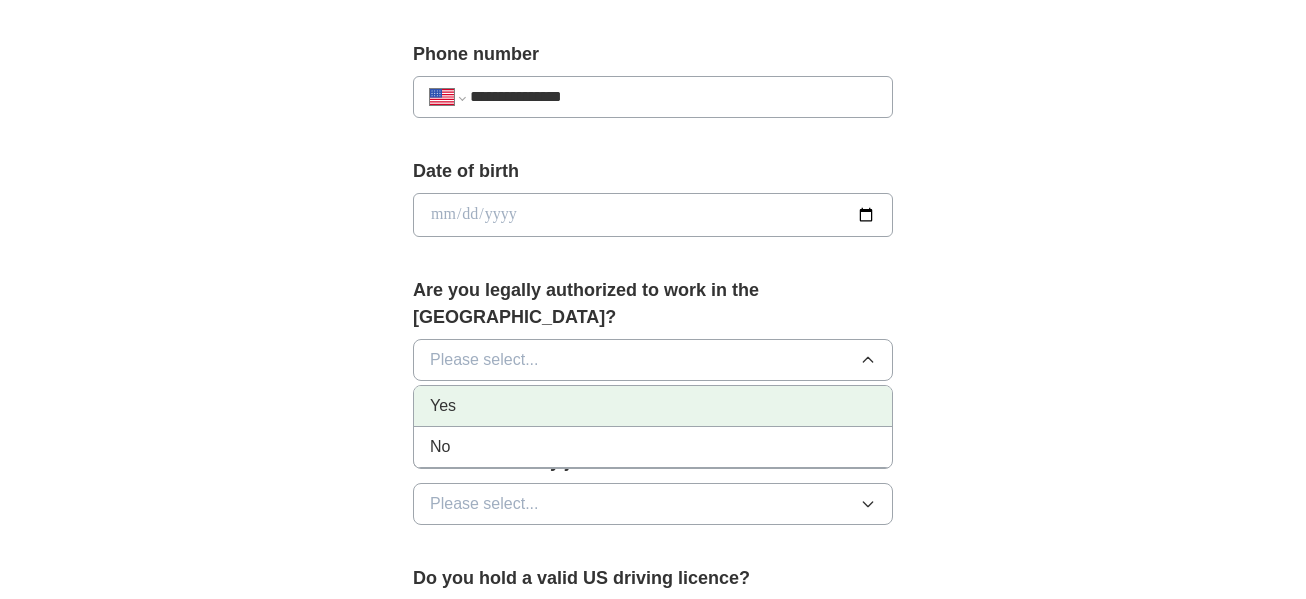 click on "Yes" at bounding box center (653, 406) 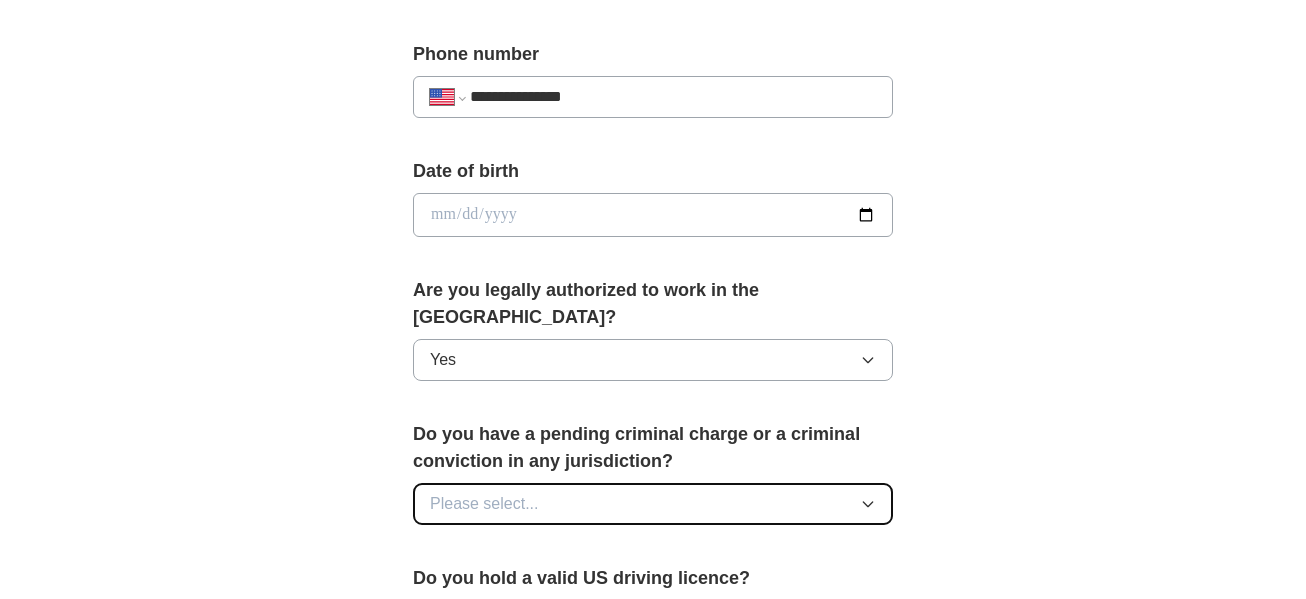 click on "Please select..." at bounding box center (653, 504) 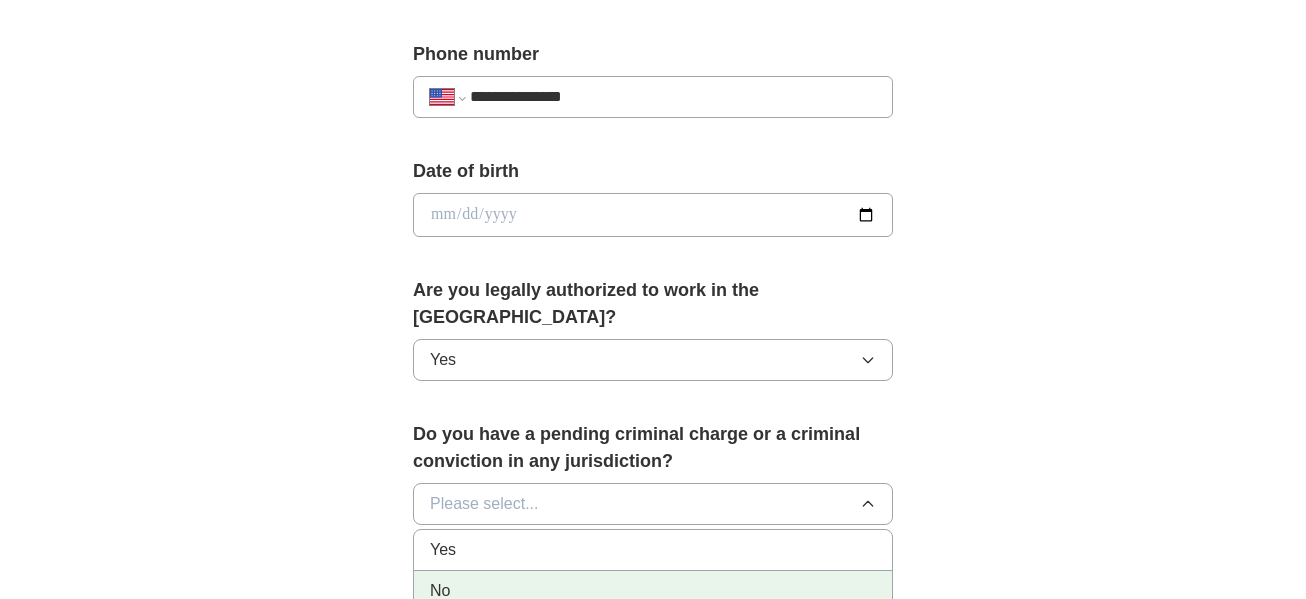 click on "No" at bounding box center (653, 591) 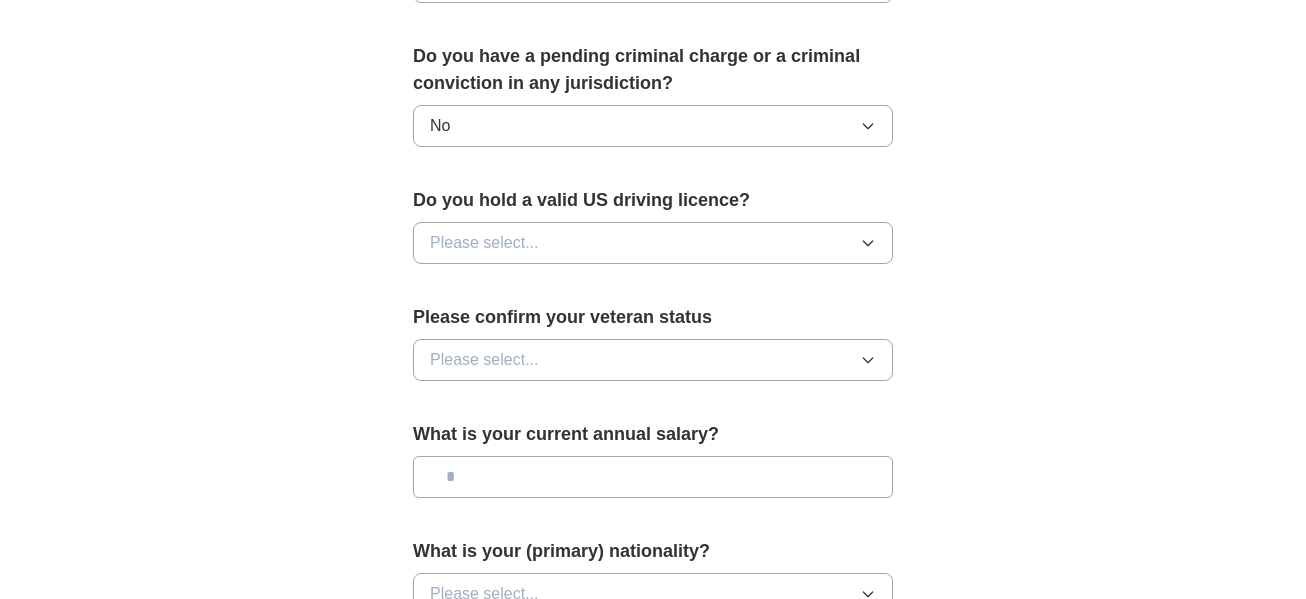 scroll, scrollTop: 1170, scrollLeft: 0, axis: vertical 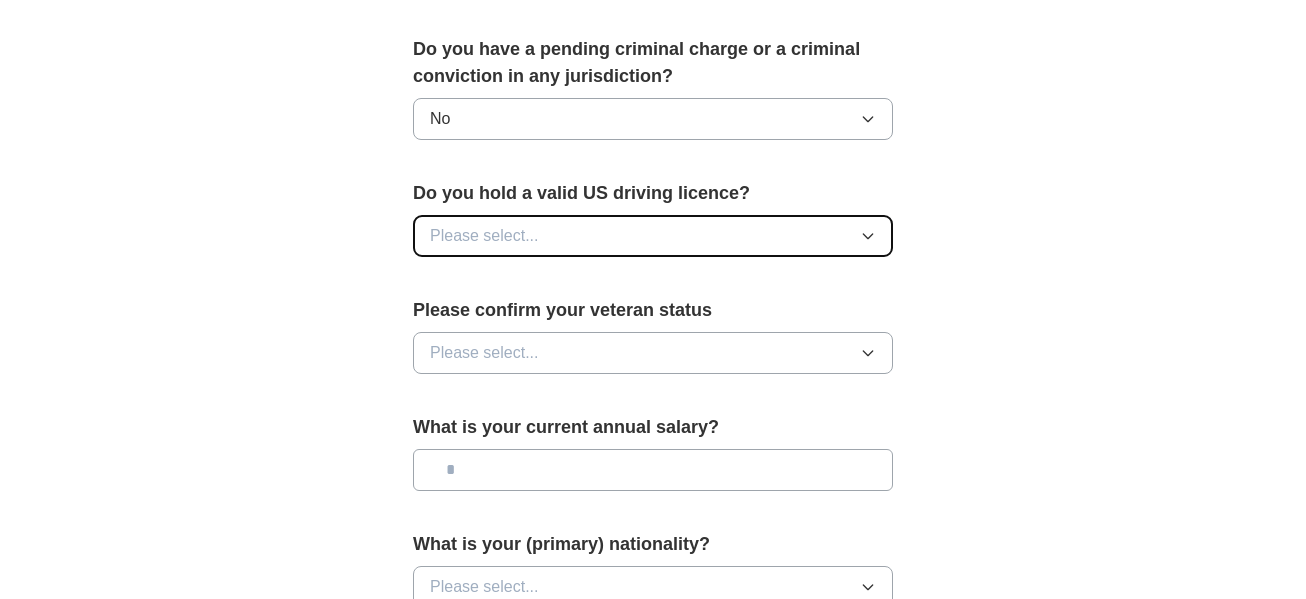 click on "Please select..." at bounding box center [653, 236] 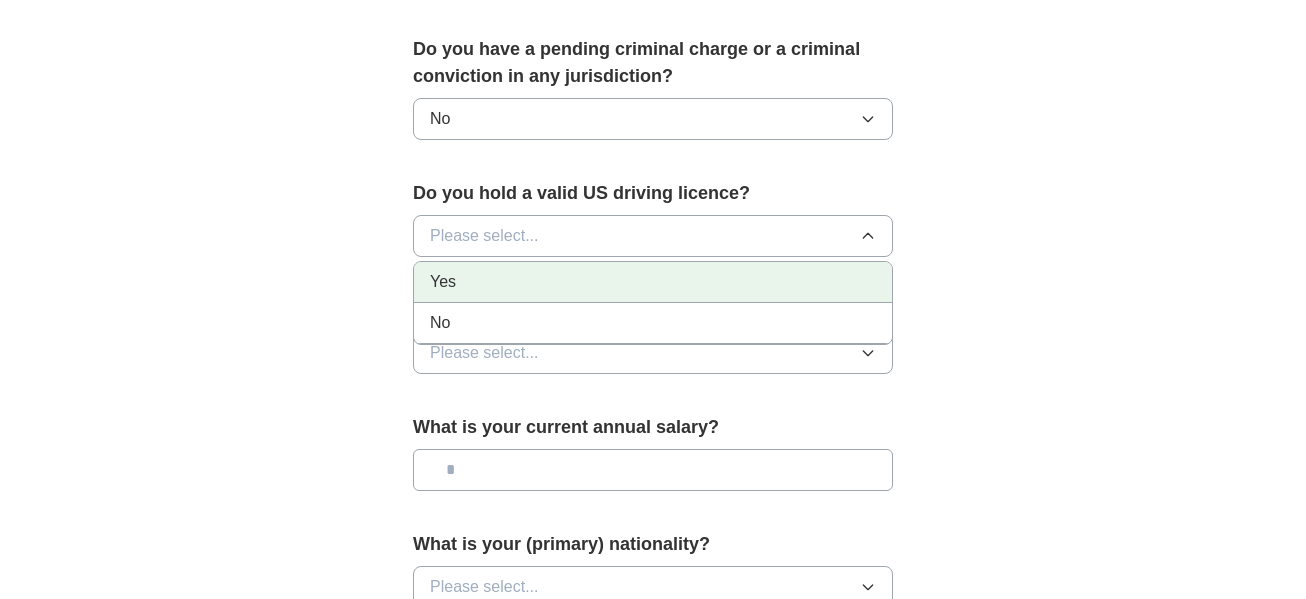 click on "Yes" at bounding box center (653, 282) 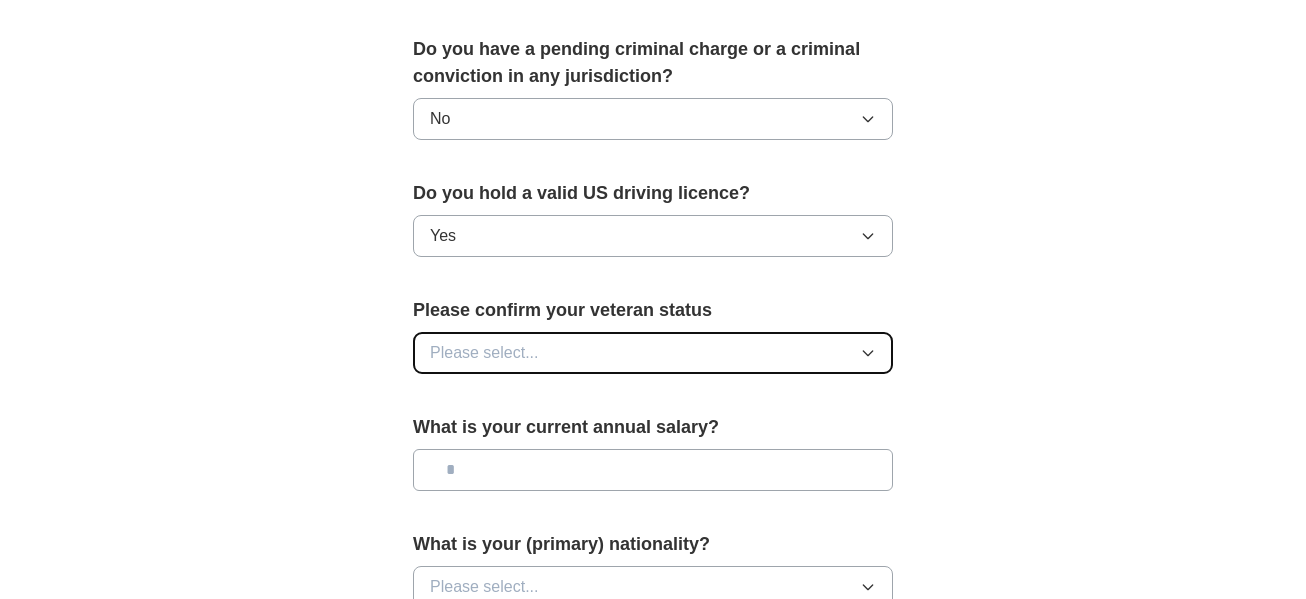 click 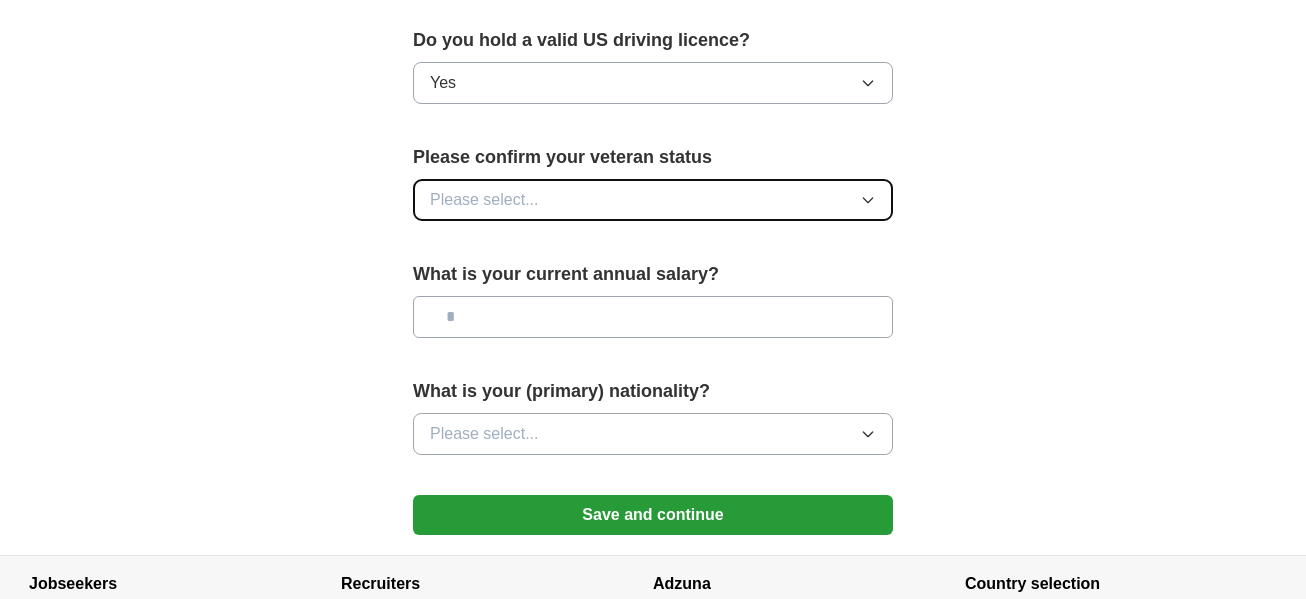 scroll, scrollTop: 1327, scrollLeft: 0, axis: vertical 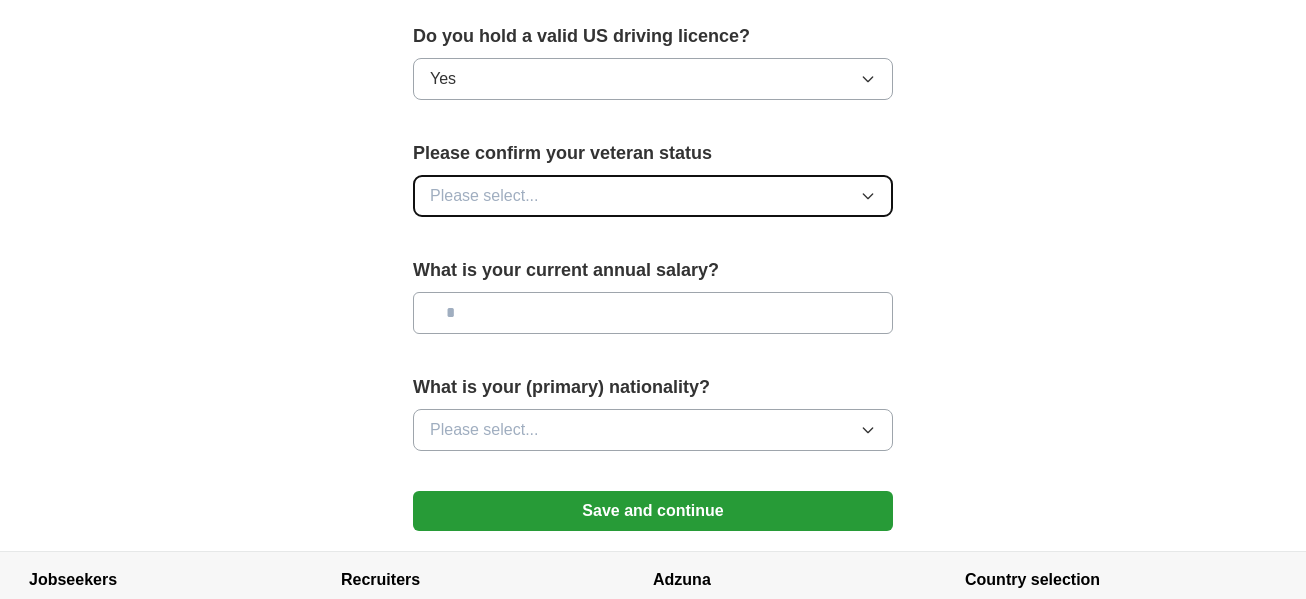 click on "Please select..." at bounding box center [653, 196] 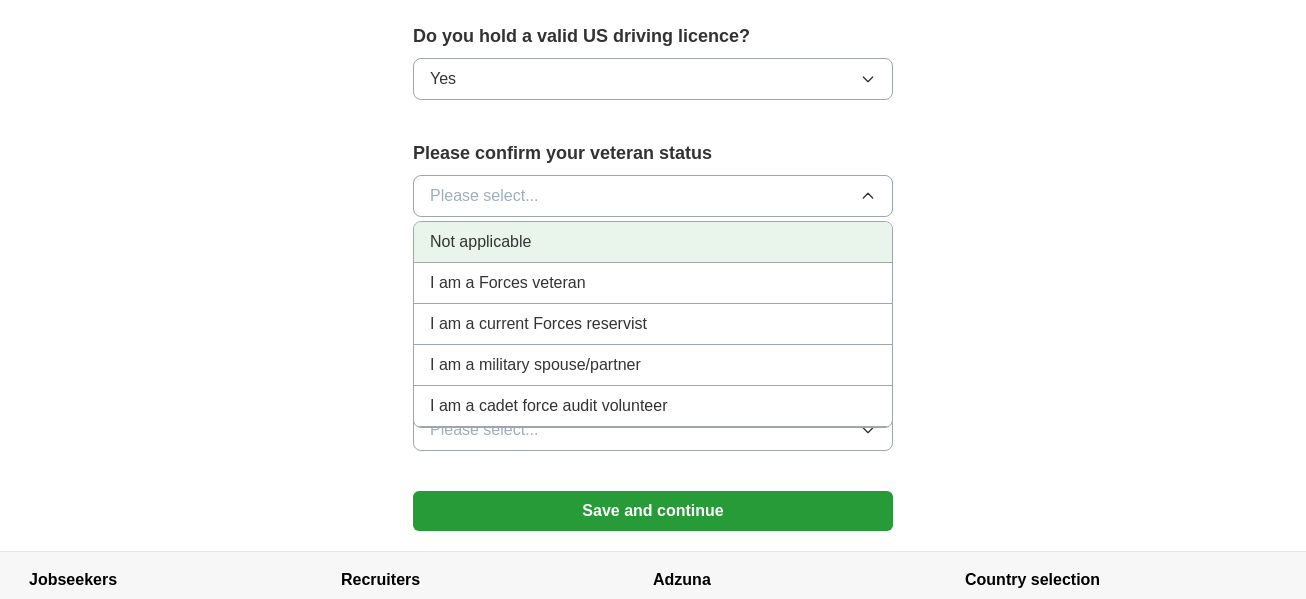 click on "Not applicable" at bounding box center (653, 242) 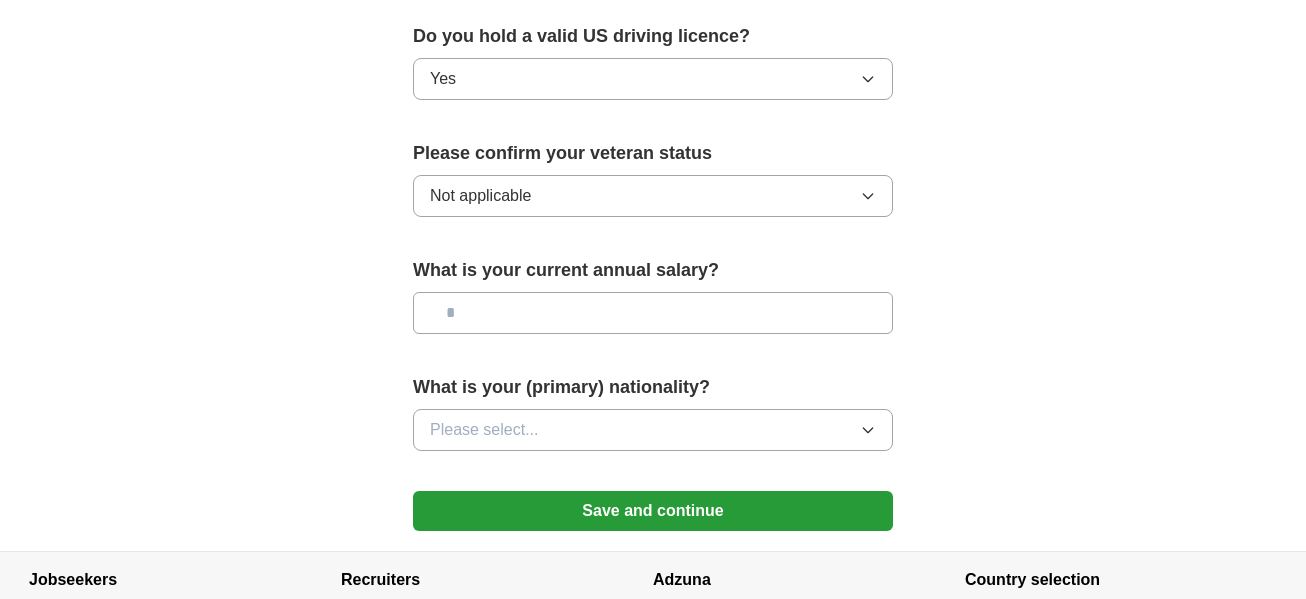 click at bounding box center [653, 313] 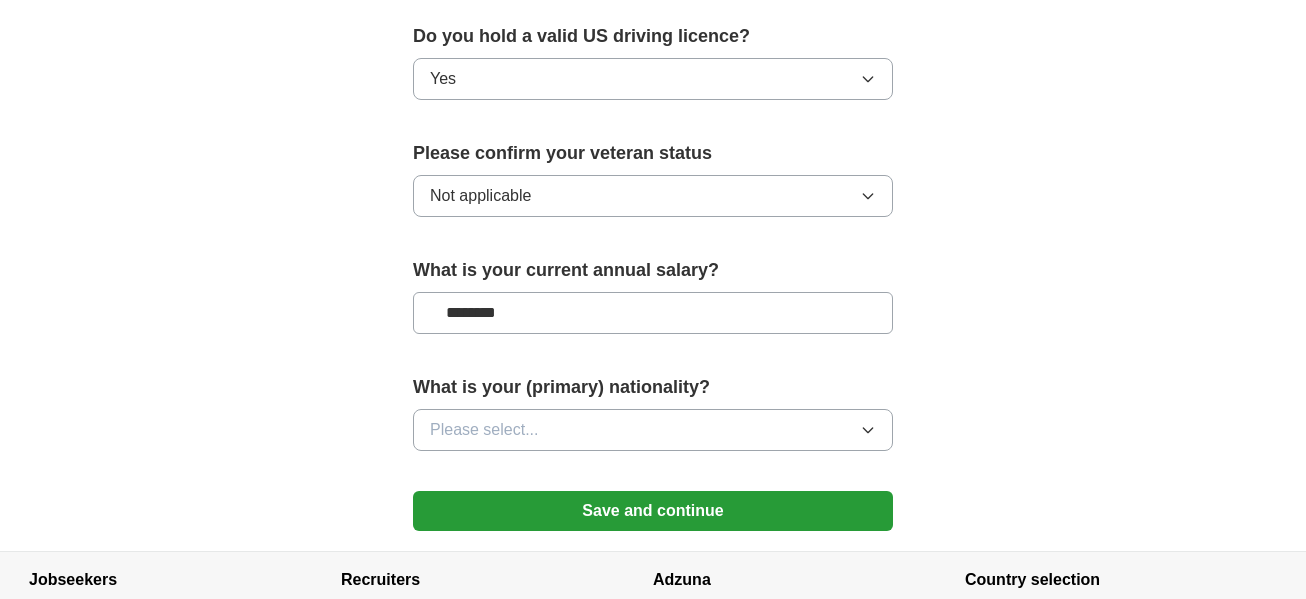 type on "********" 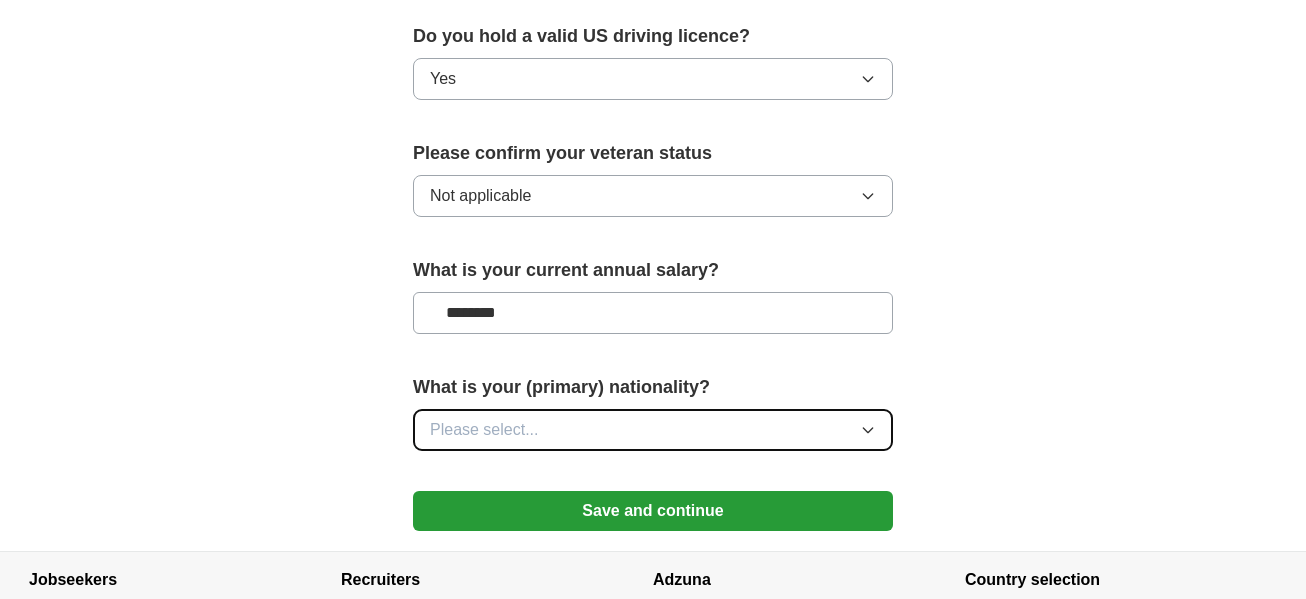 click on "Please select..." at bounding box center (653, 430) 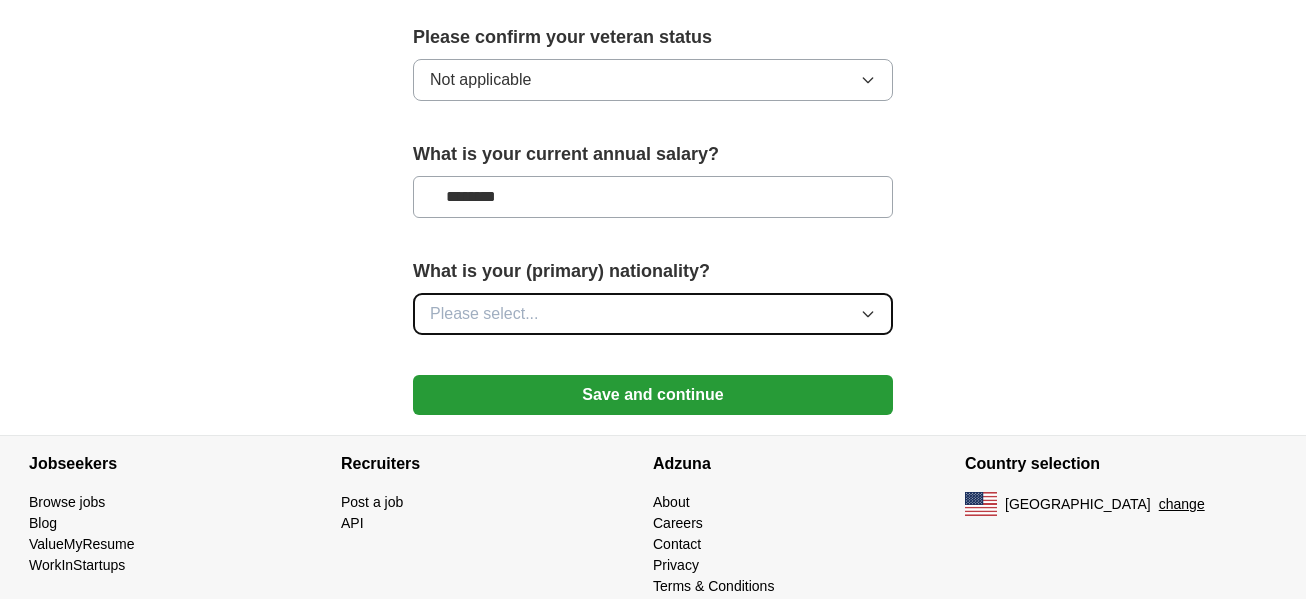 scroll, scrollTop: 1454, scrollLeft: 0, axis: vertical 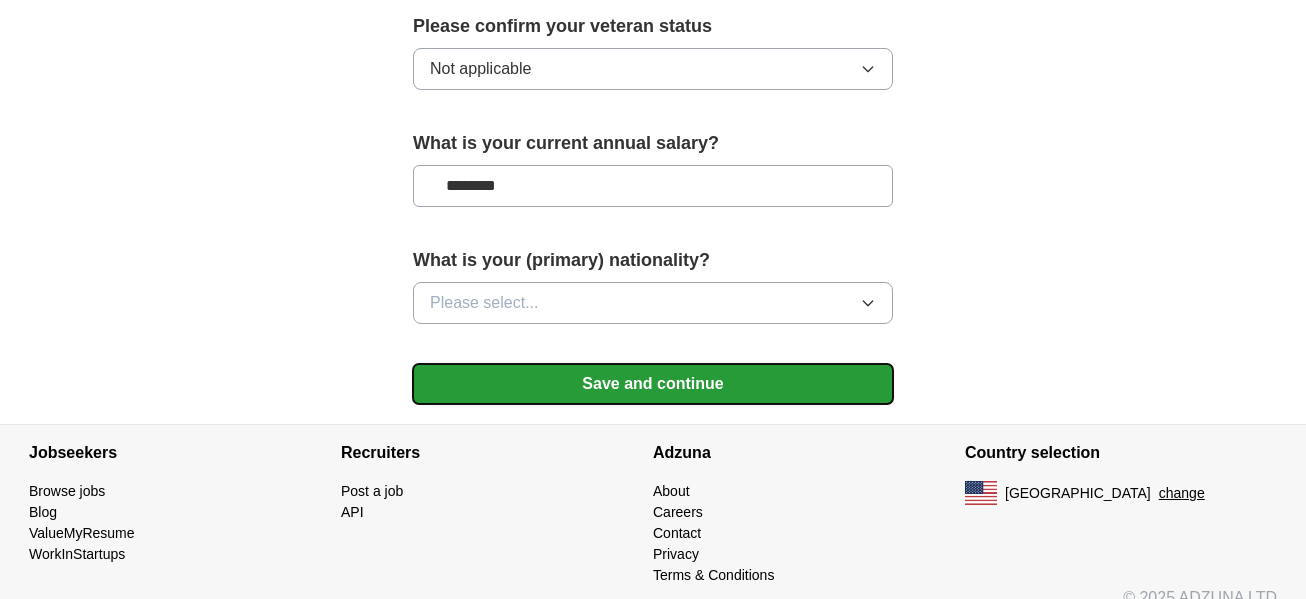 click on "Save and continue" at bounding box center (653, 384) 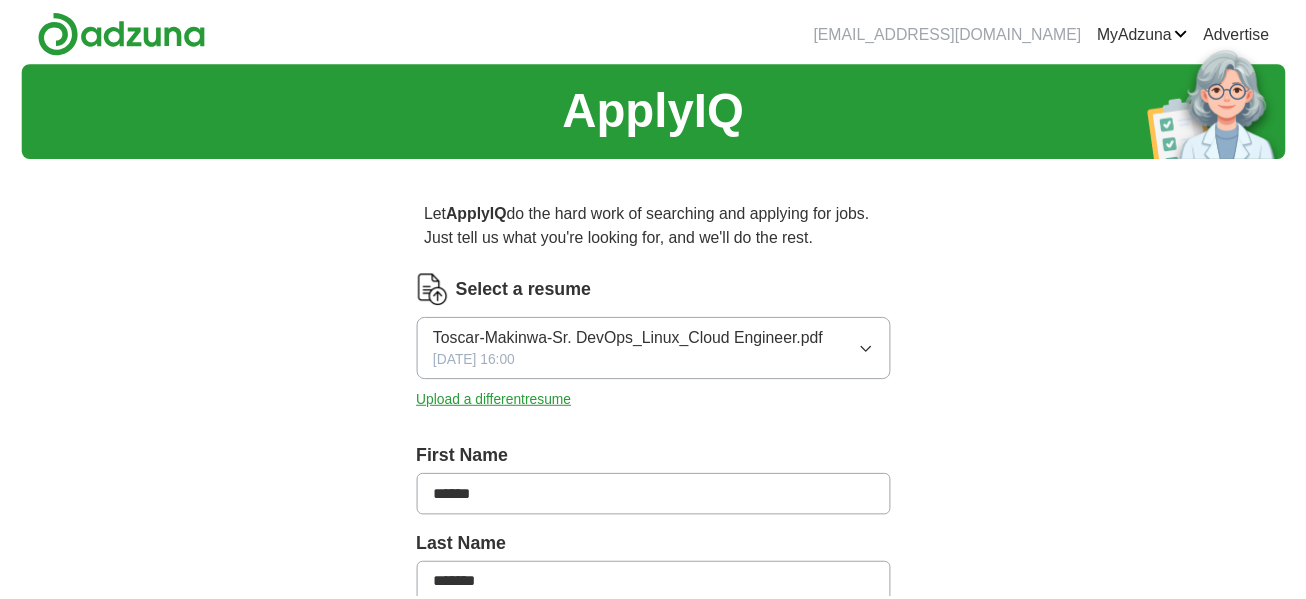 scroll, scrollTop: 0, scrollLeft: 0, axis: both 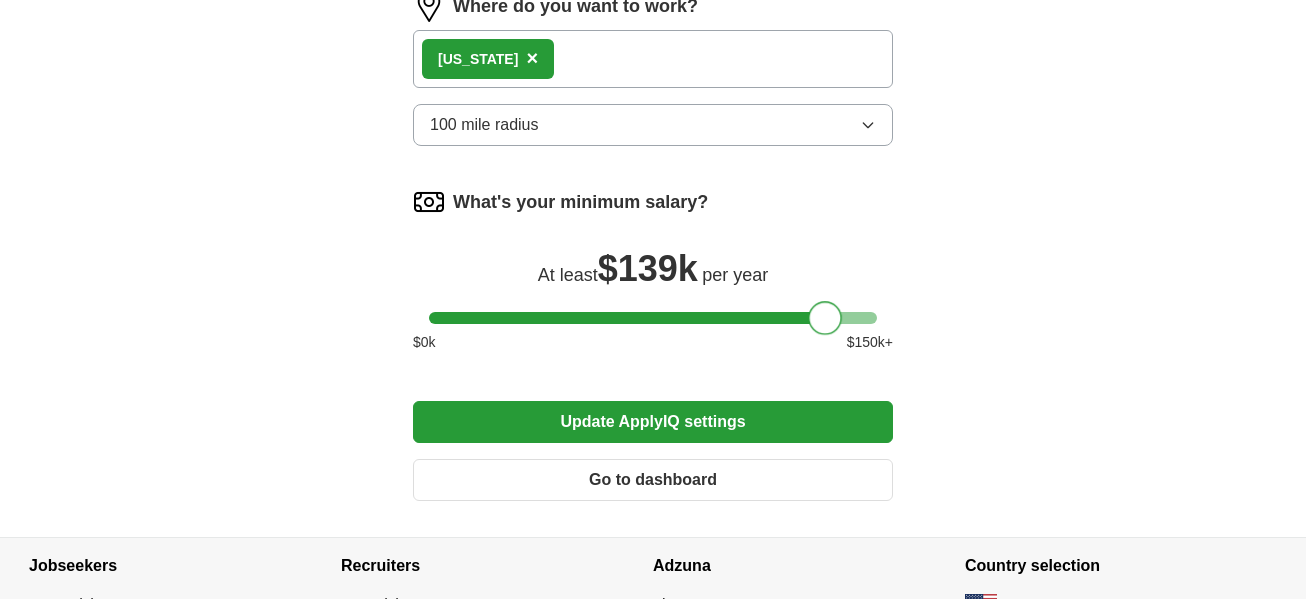 drag, startPoint x: 455, startPoint y: 324, endPoint x: 838, endPoint y: 341, distance: 383.3771 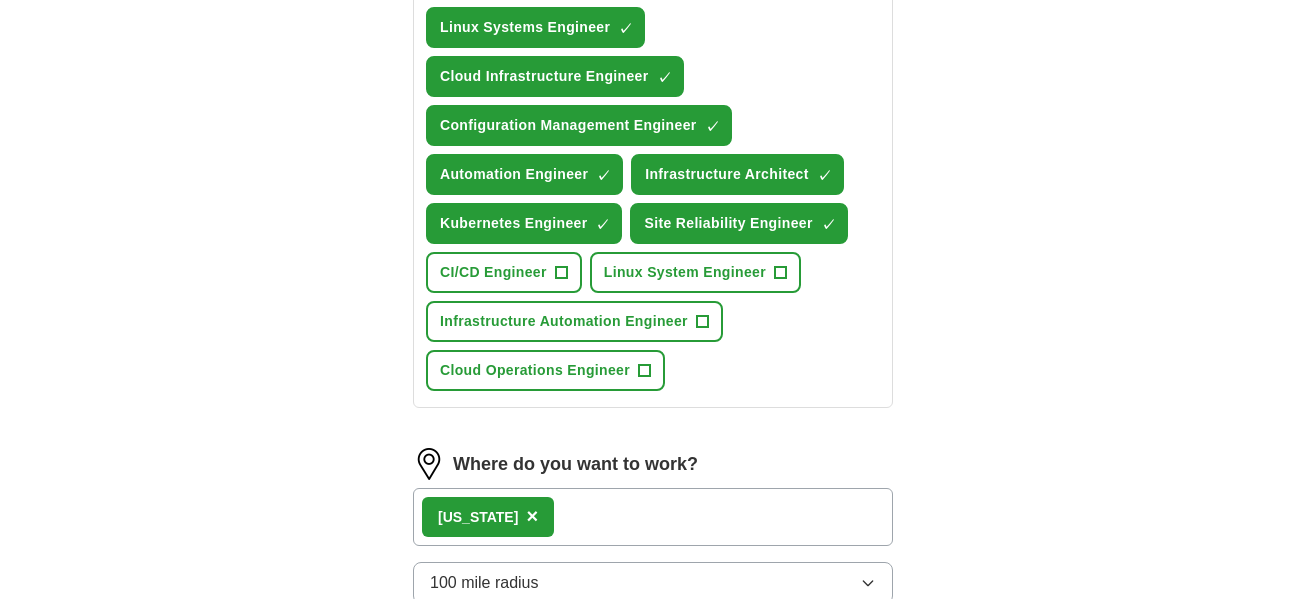 scroll, scrollTop: 823, scrollLeft: 0, axis: vertical 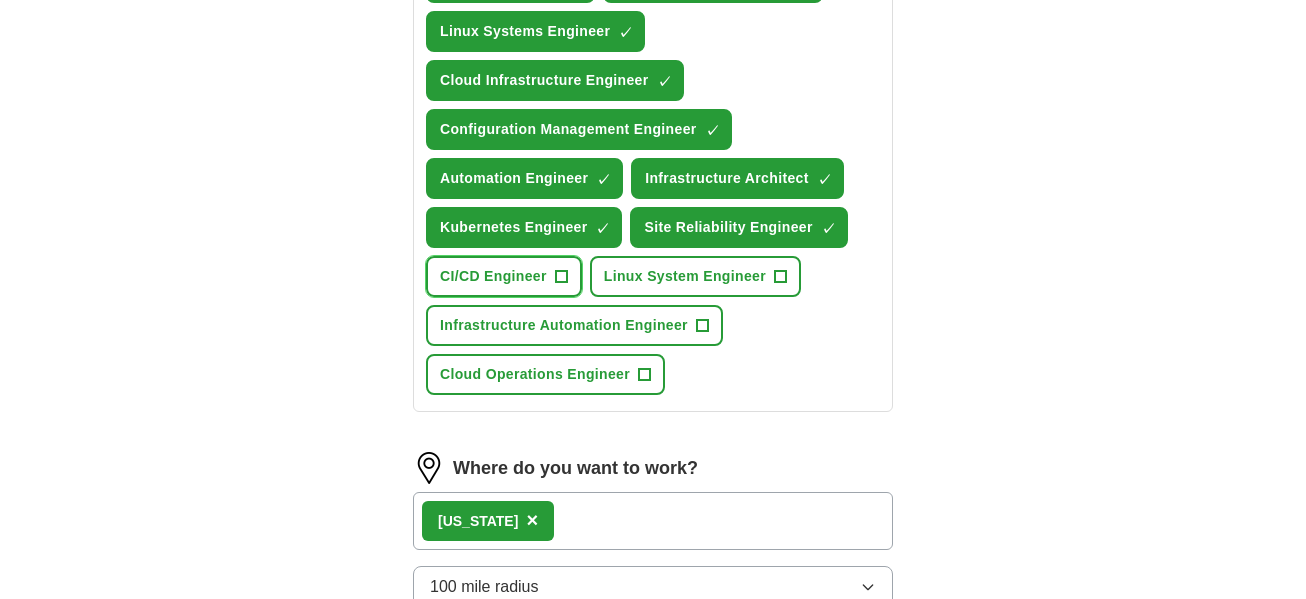 click on "+" at bounding box center [561, 277] 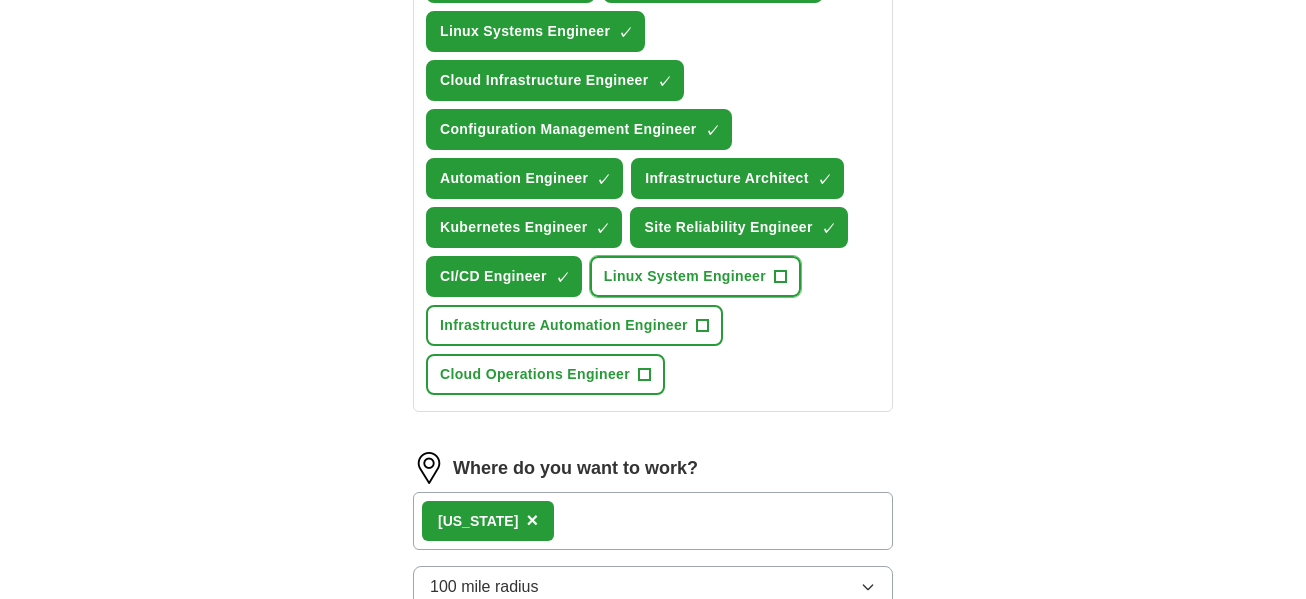 click on "+" at bounding box center [780, 277] 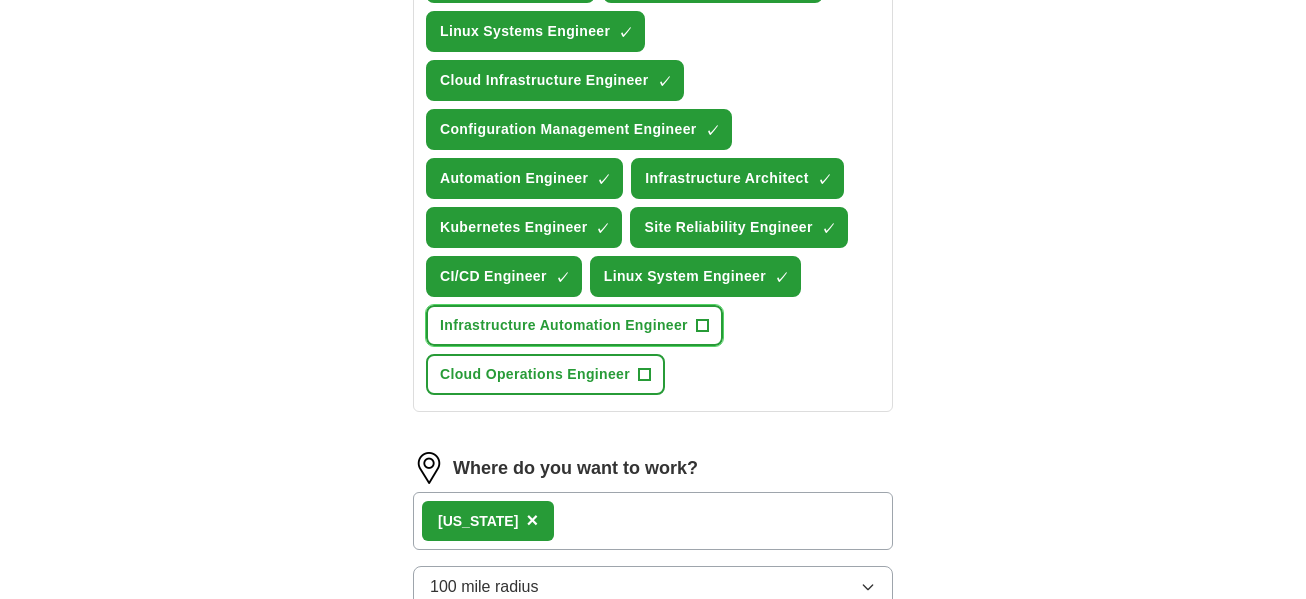 click on "+" at bounding box center [702, 326] 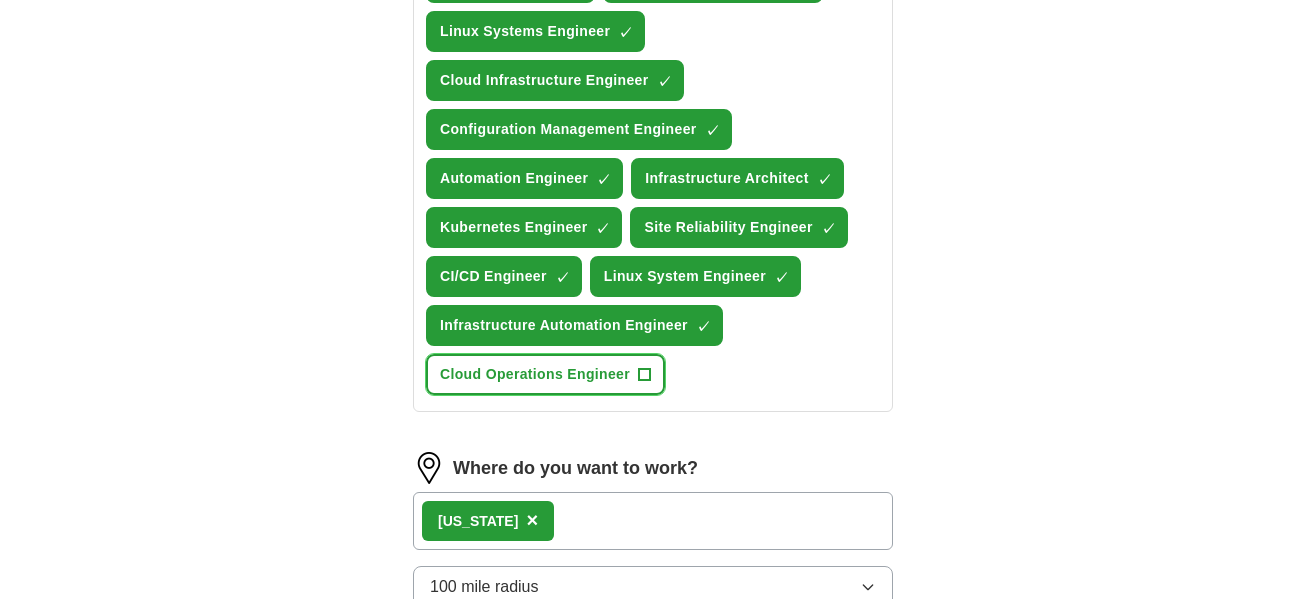 click on "+" at bounding box center [644, 375] 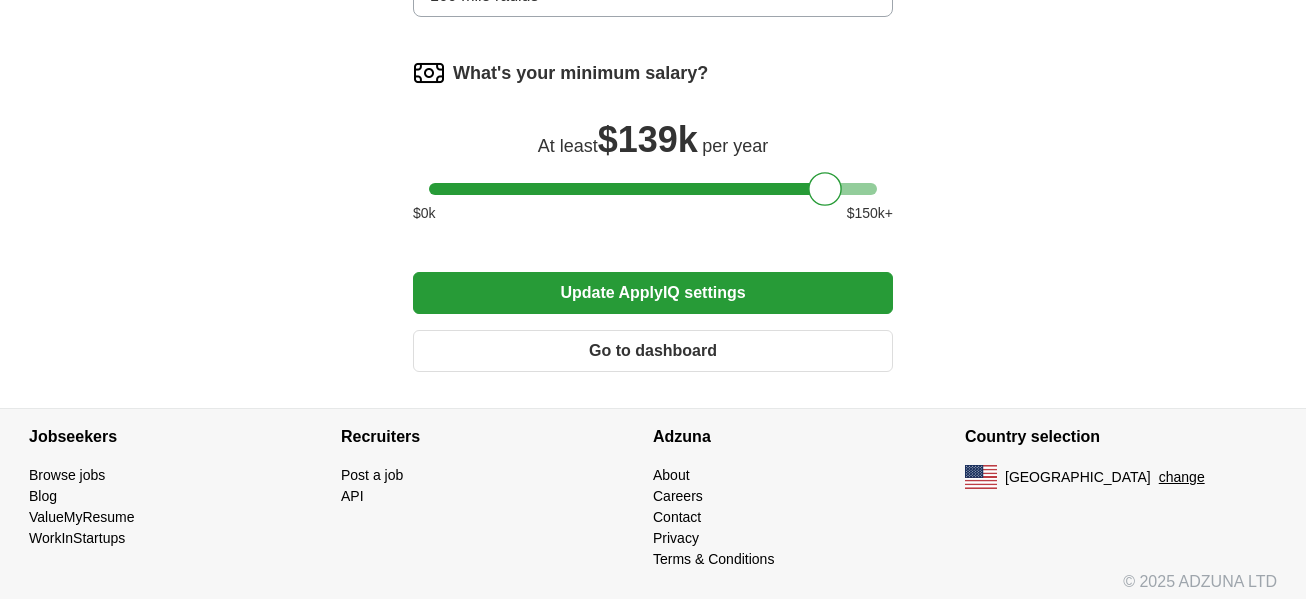scroll, scrollTop: 1417, scrollLeft: 0, axis: vertical 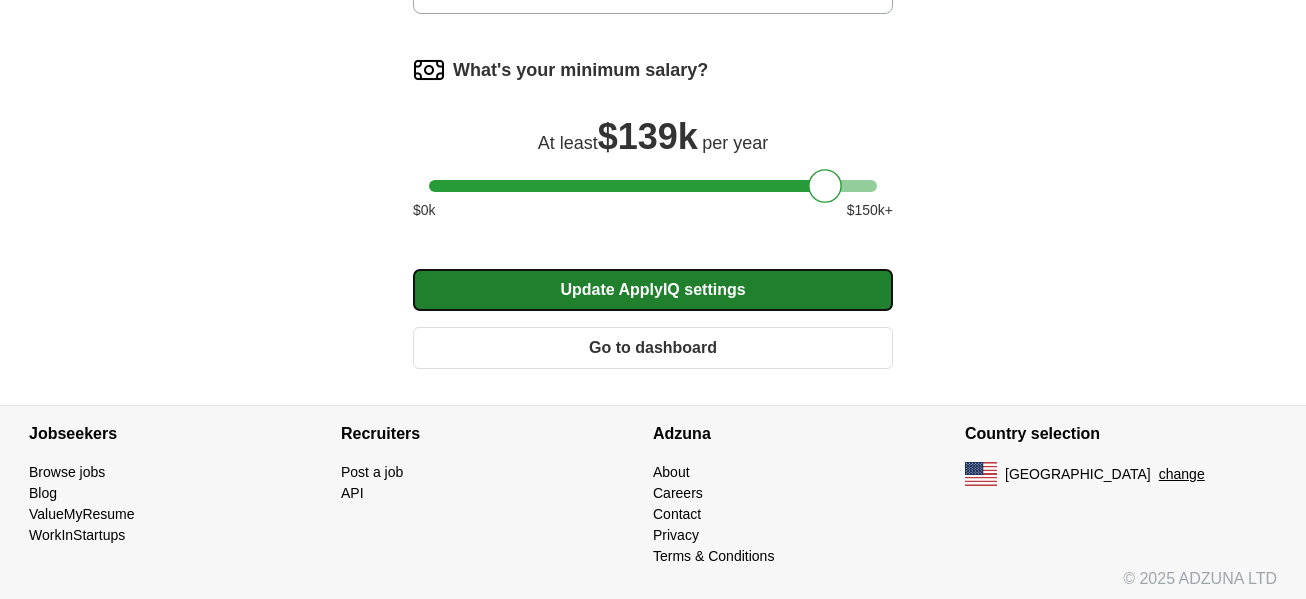click on "Update ApplyIQ settings" at bounding box center (653, 290) 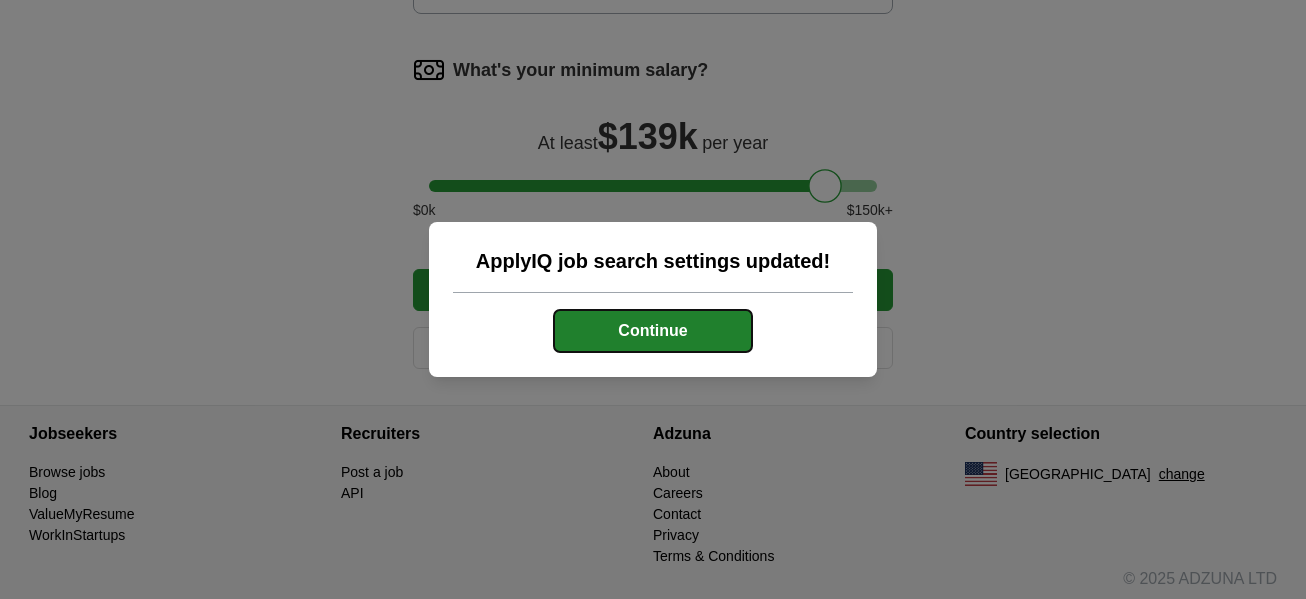 click on "Continue" at bounding box center [653, 331] 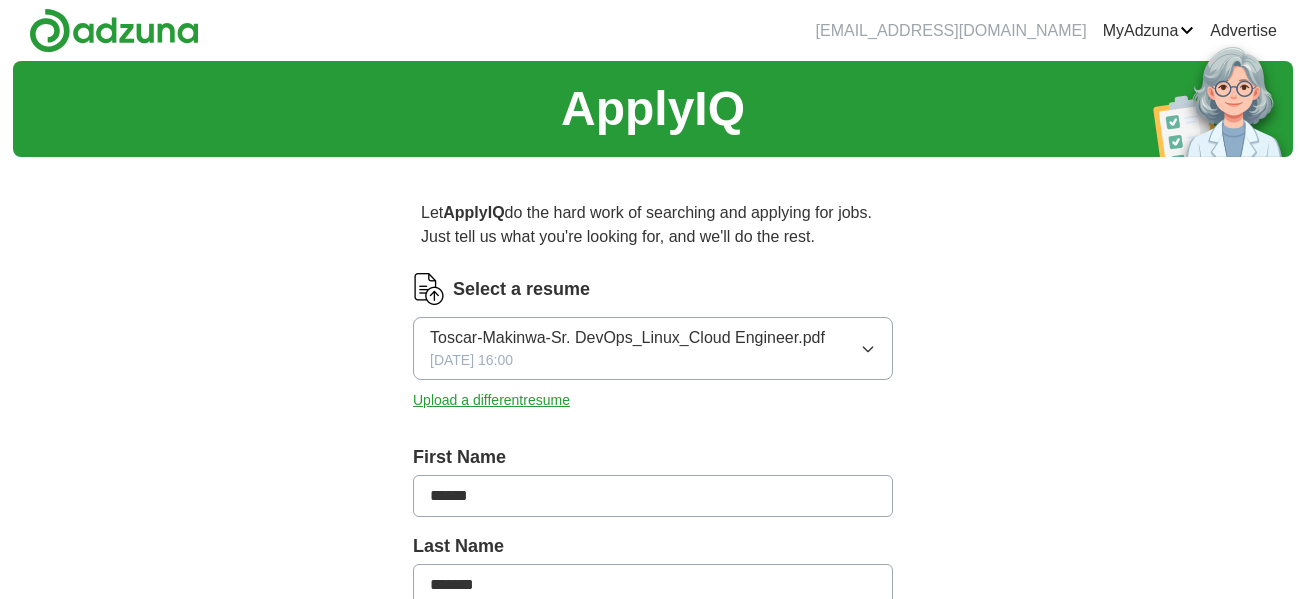 scroll, scrollTop: 0, scrollLeft: 0, axis: both 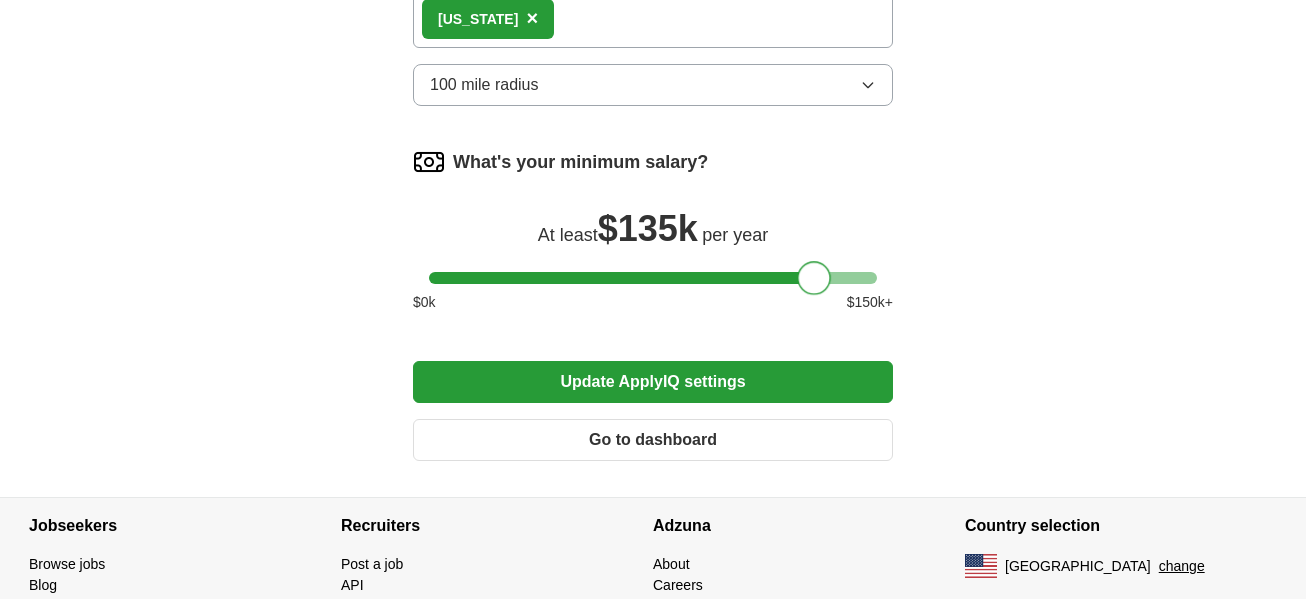 drag, startPoint x: 835, startPoint y: 283, endPoint x: 823, endPoint y: 285, distance: 12.165525 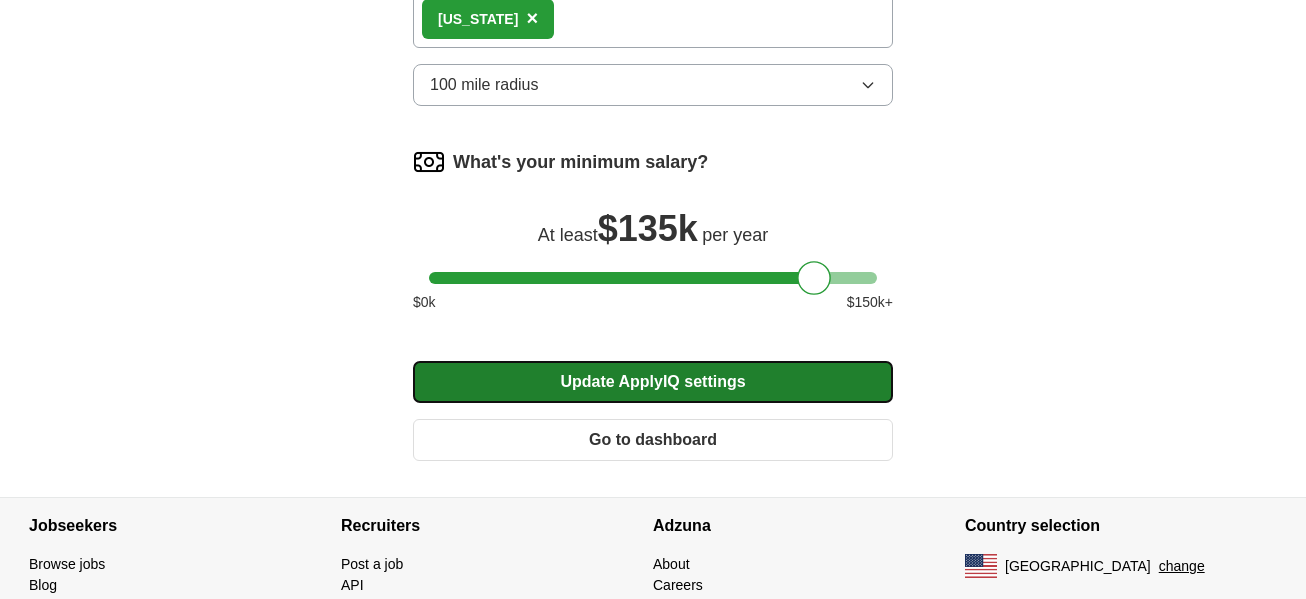 click on "Update ApplyIQ settings" at bounding box center (653, 382) 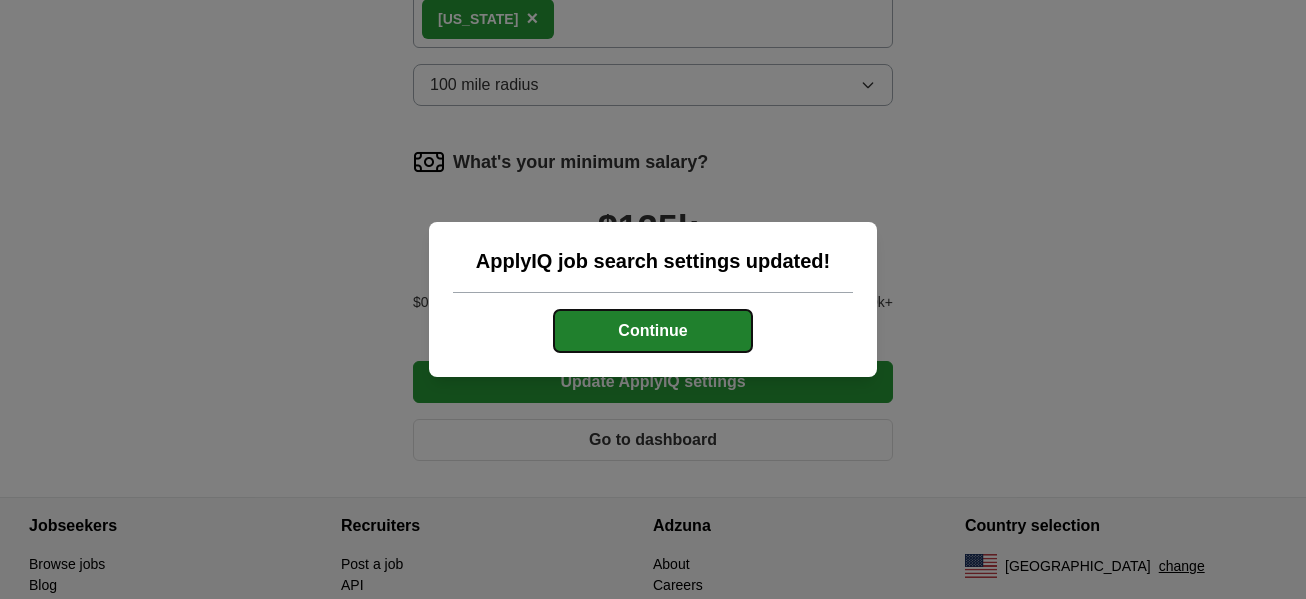 click on "Continue" at bounding box center (653, 331) 